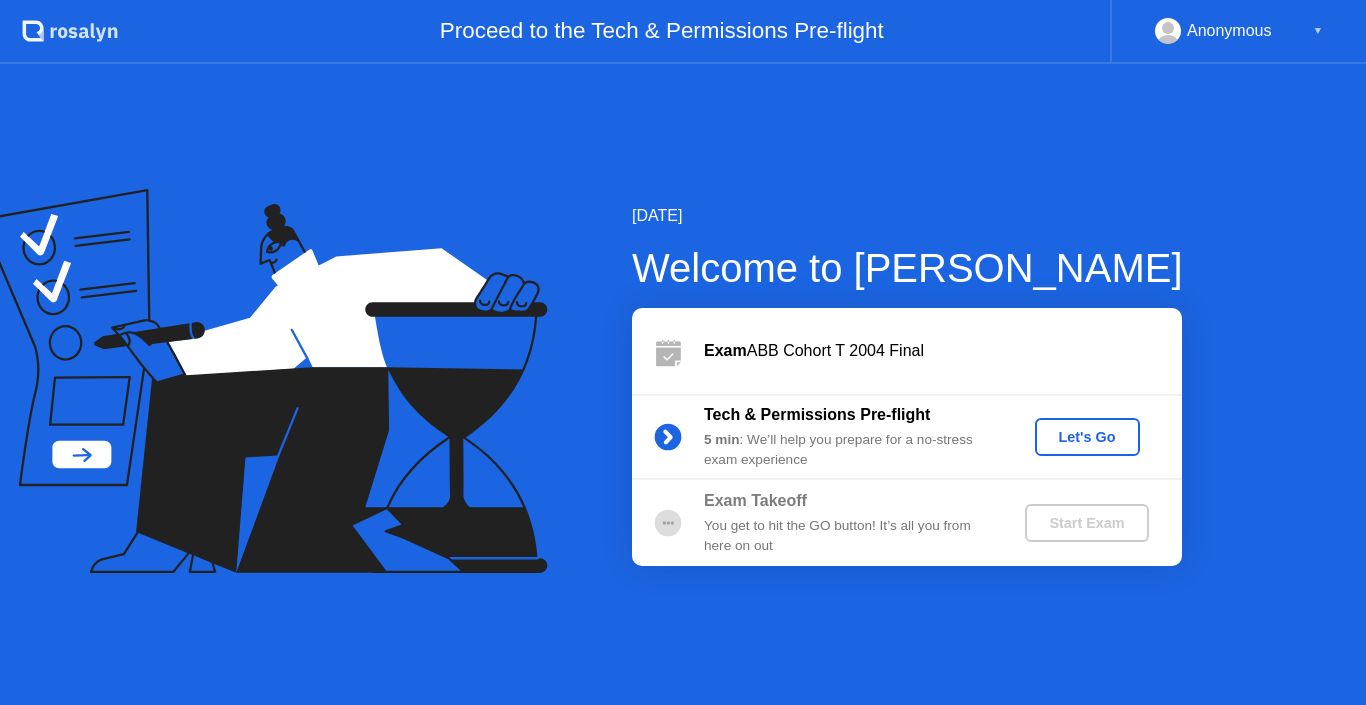 scroll, scrollTop: 0, scrollLeft: 0, axis: both 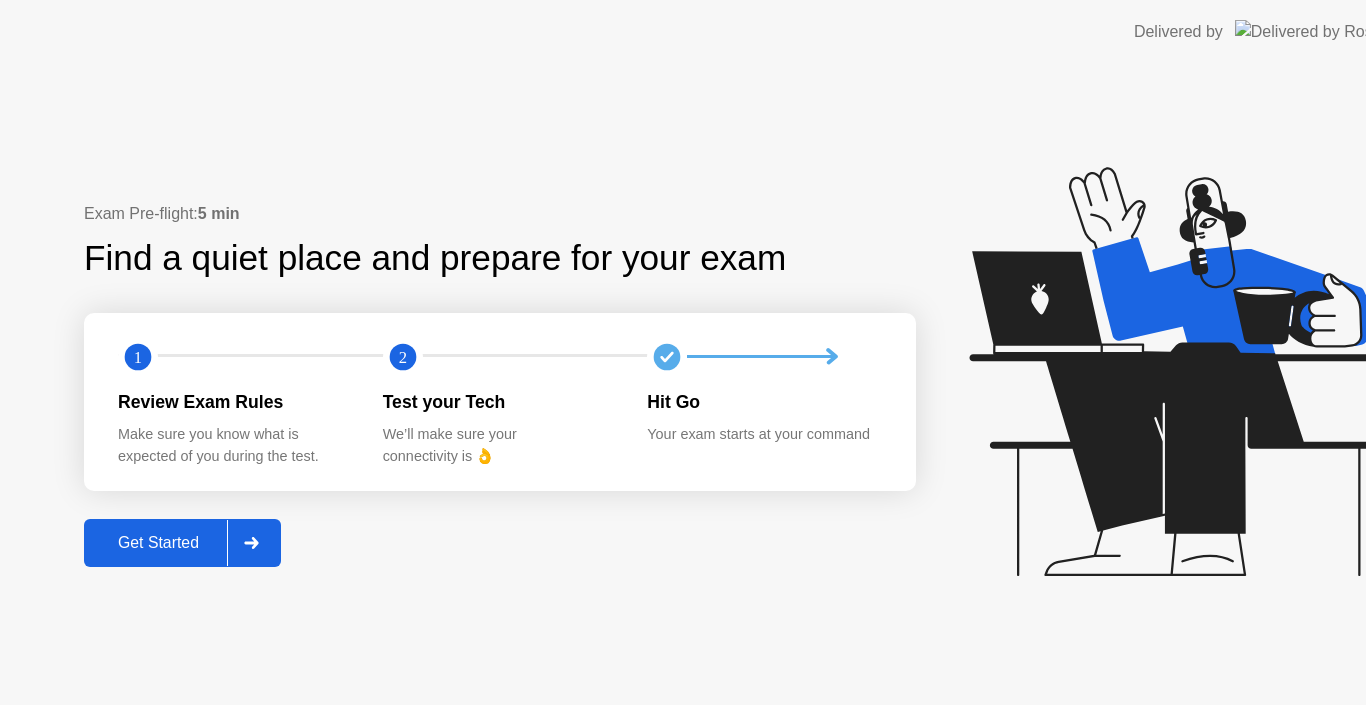 click on "Get Started" 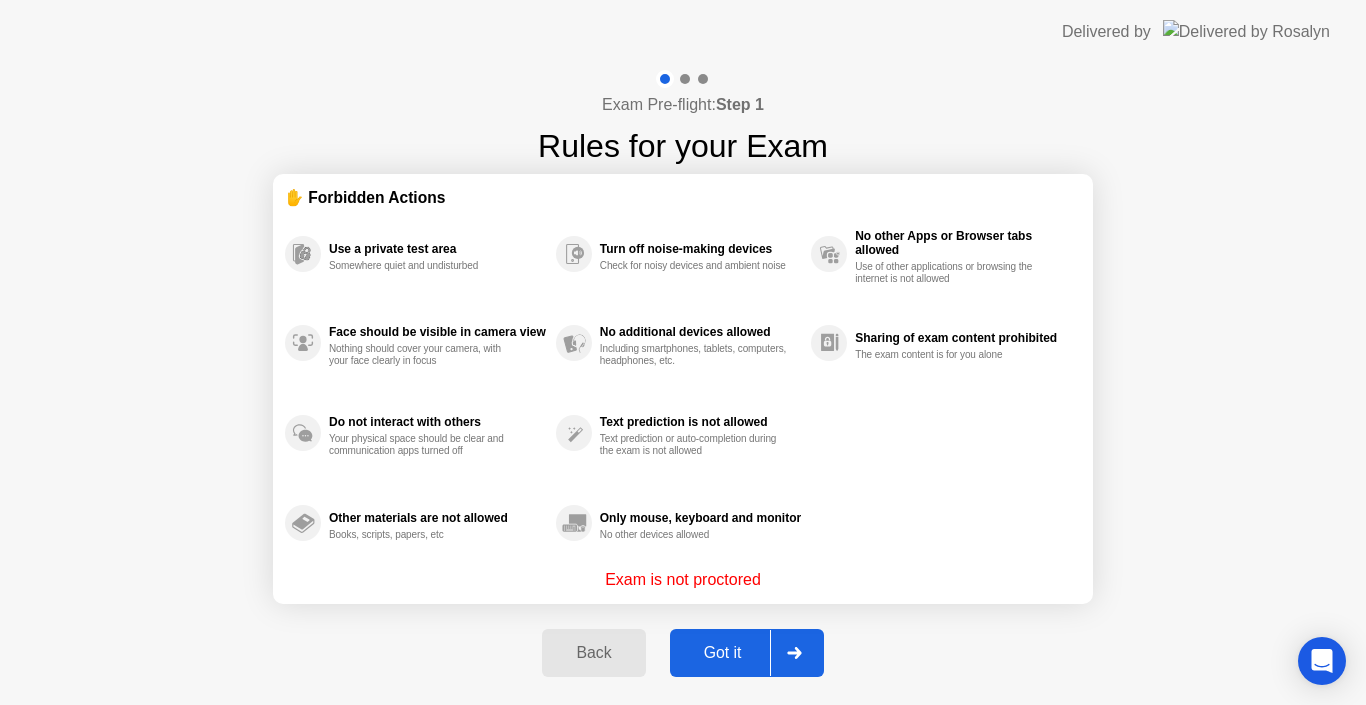 click on "Got it" 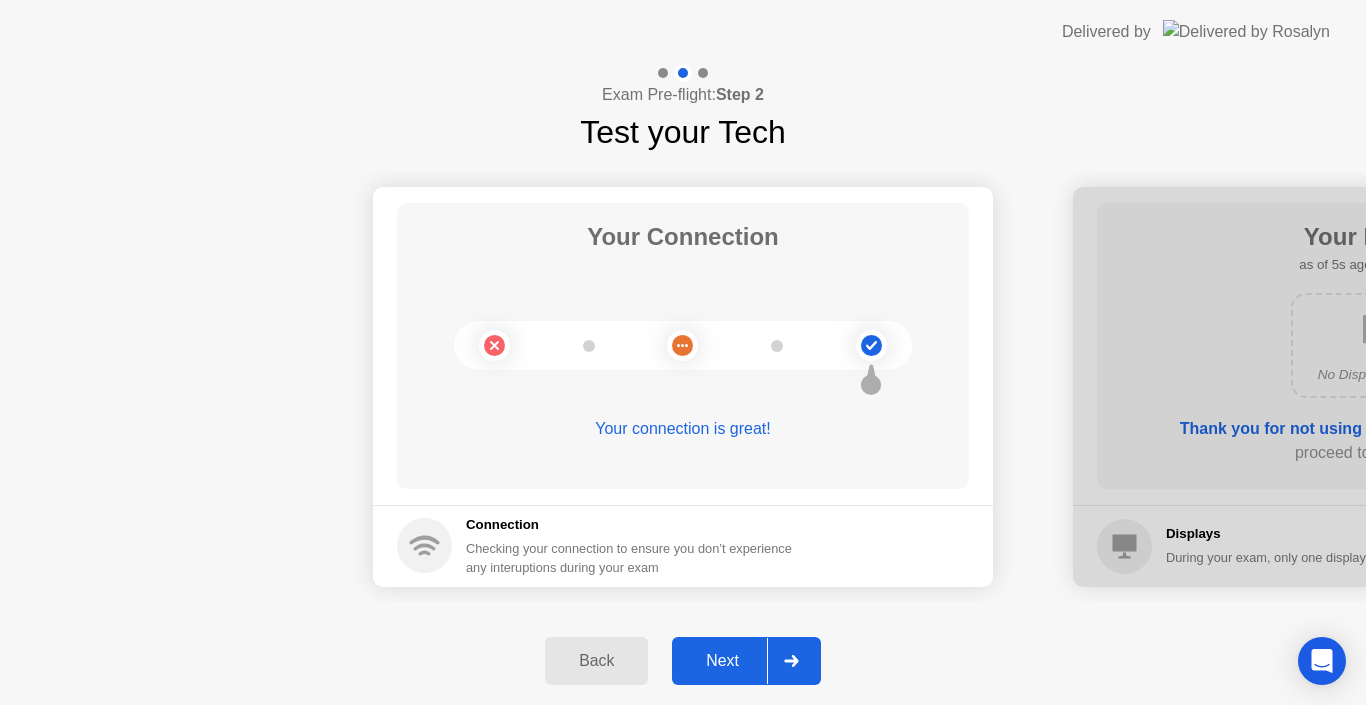 click on "Next" 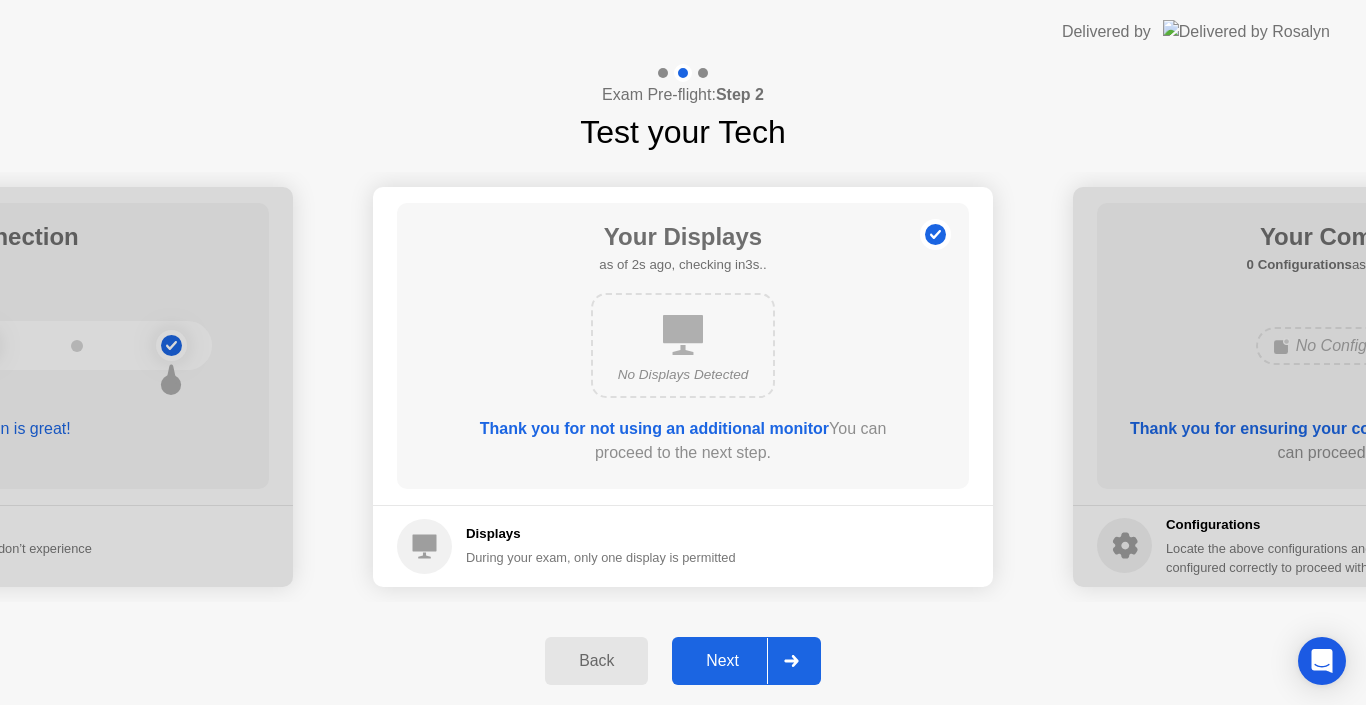 click on "Next" 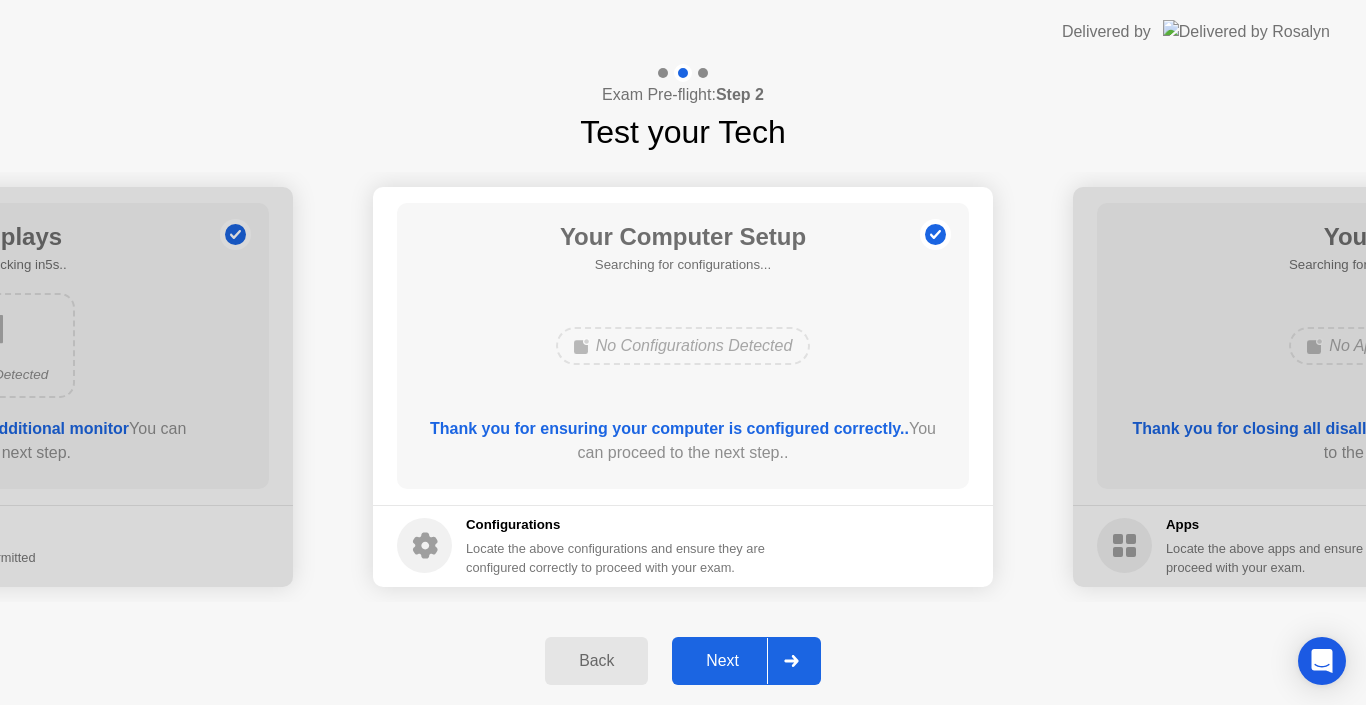 click on "Next" 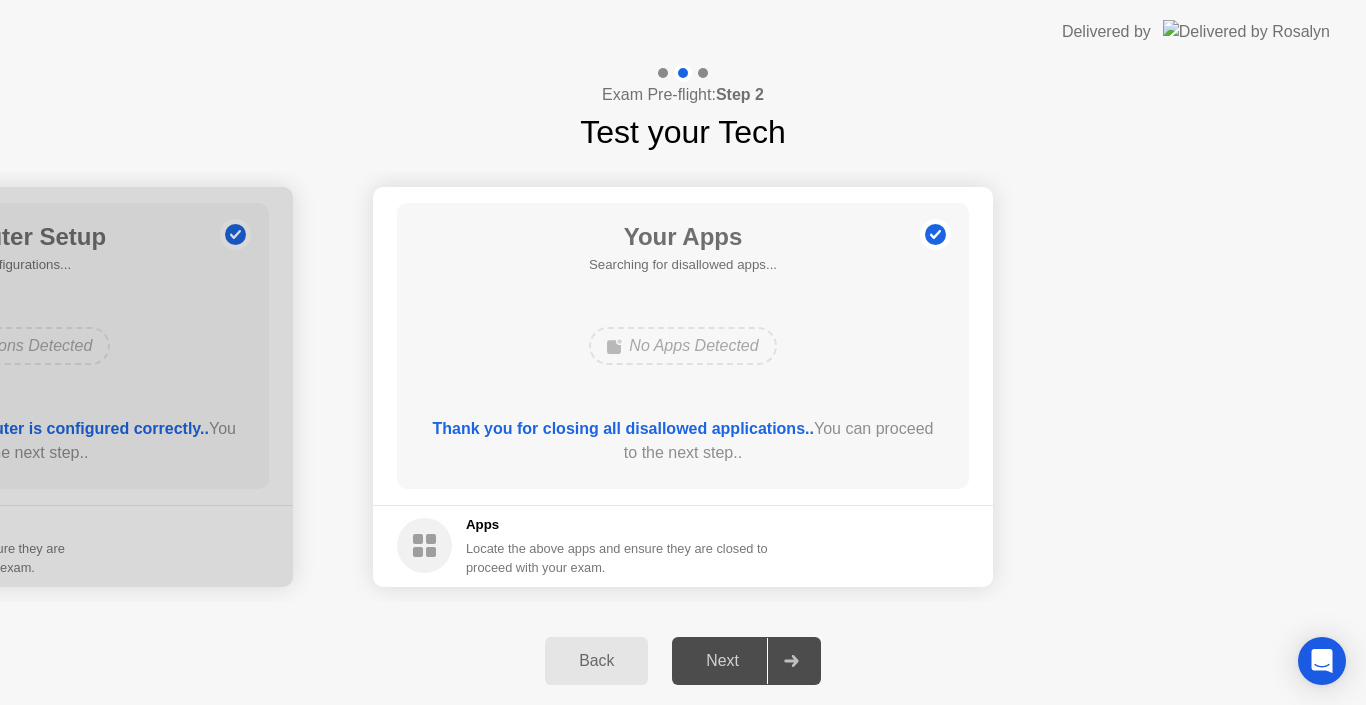 click on "Next" 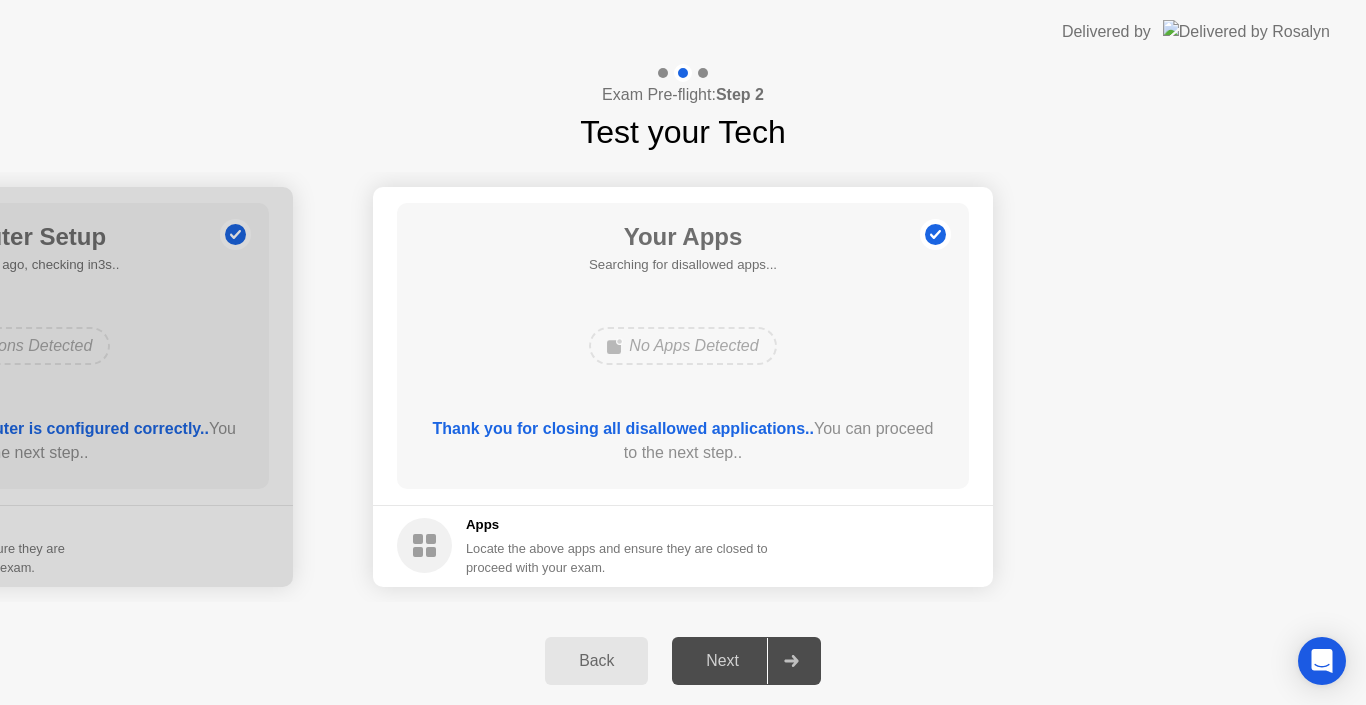 click on "Your Connection Your connection is great! Connection Checking your connection to ensure you don’t experience any interuptions during your exam Your Displays as of 0s ago, checking in5s.. No Displays Detected Thank you for not using an additional monitor  You can proceed to the next step.  Displays During your exam, only one display is permitted Your Computer Setup 0 Configurations  as of 2s ago, checking in3s..  No Configurations Detected  Thank you for ensuring your computer is configured correctly..  You can proceed to the next step..  Configurations Locate the above configurations and ensure they are configured correctly to proceed with your exam. Your Apps  Searching for disallowed apps...  No Apps Detected  Thank you for closing all disallowed applications..  You can proceed to the next step..  Apps Locate the above apps and ensure they are closed to proceed with your exam." 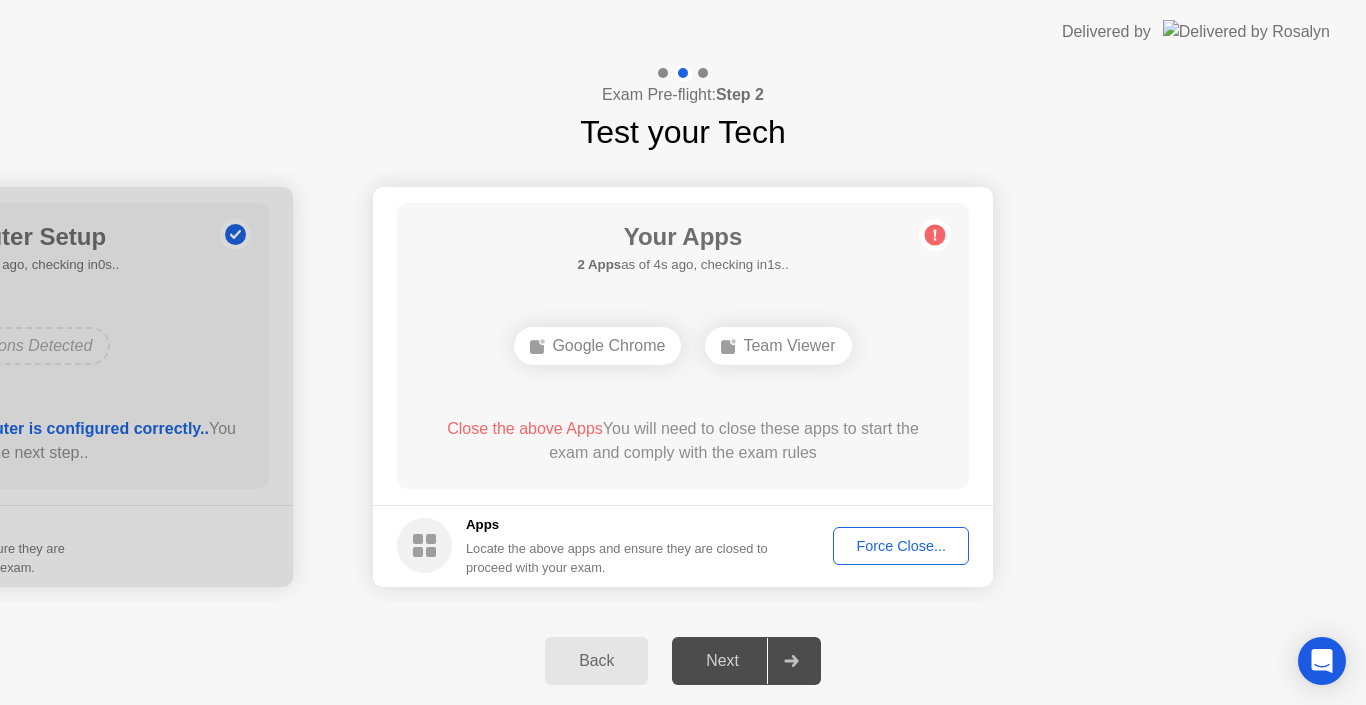 click on "Force Close..." 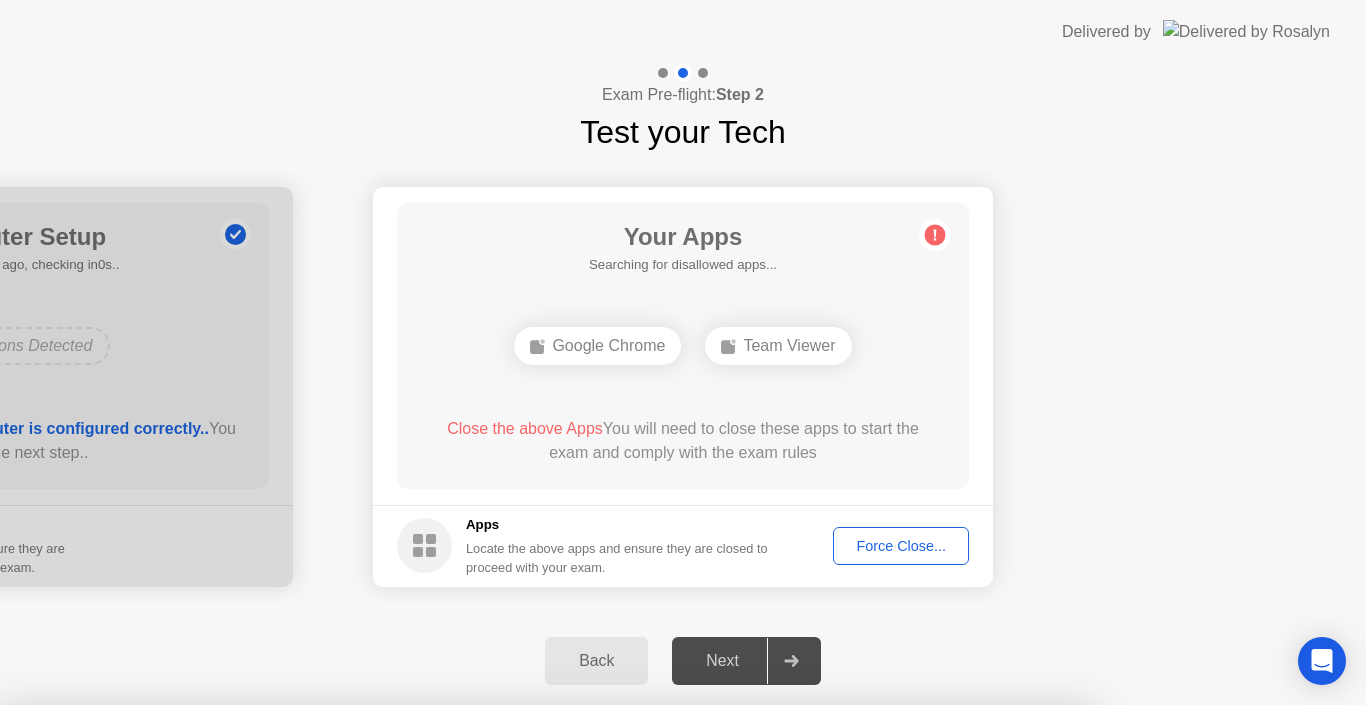 click on "Confirm" at bounding box center (613, 981) 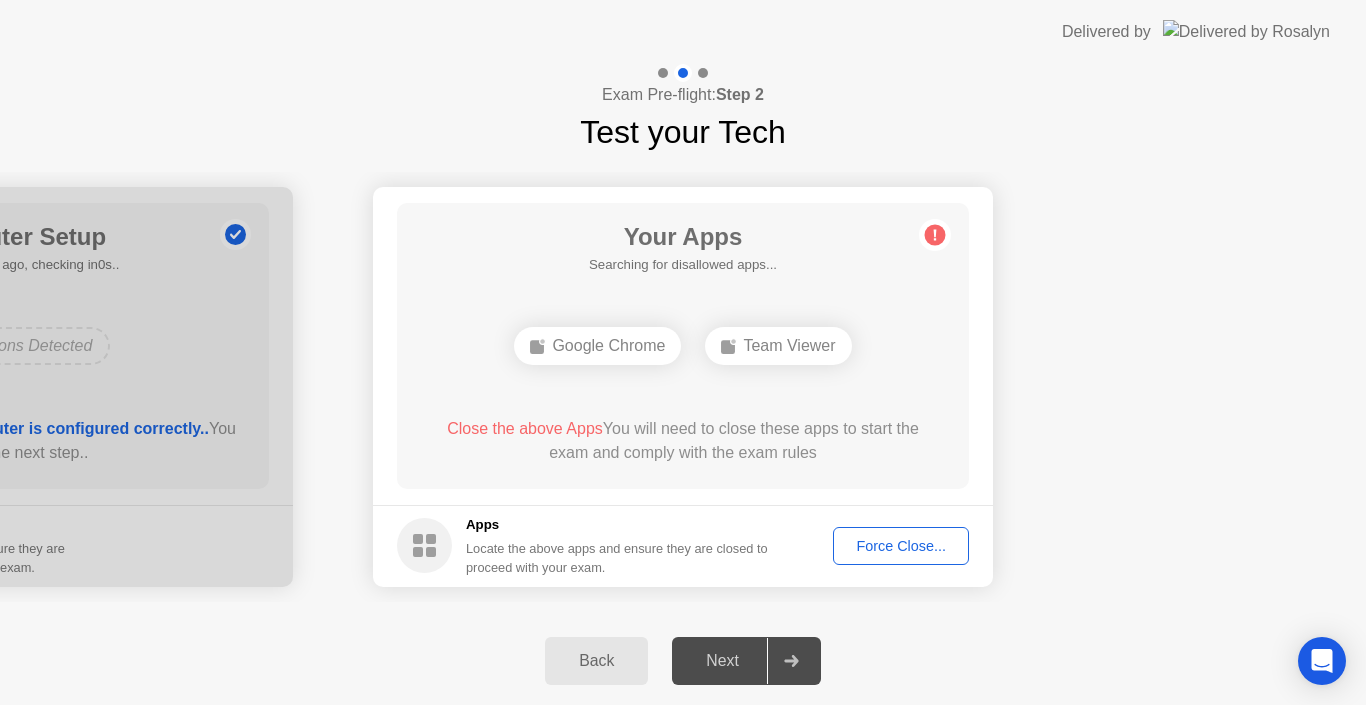 click on "Force Close..." 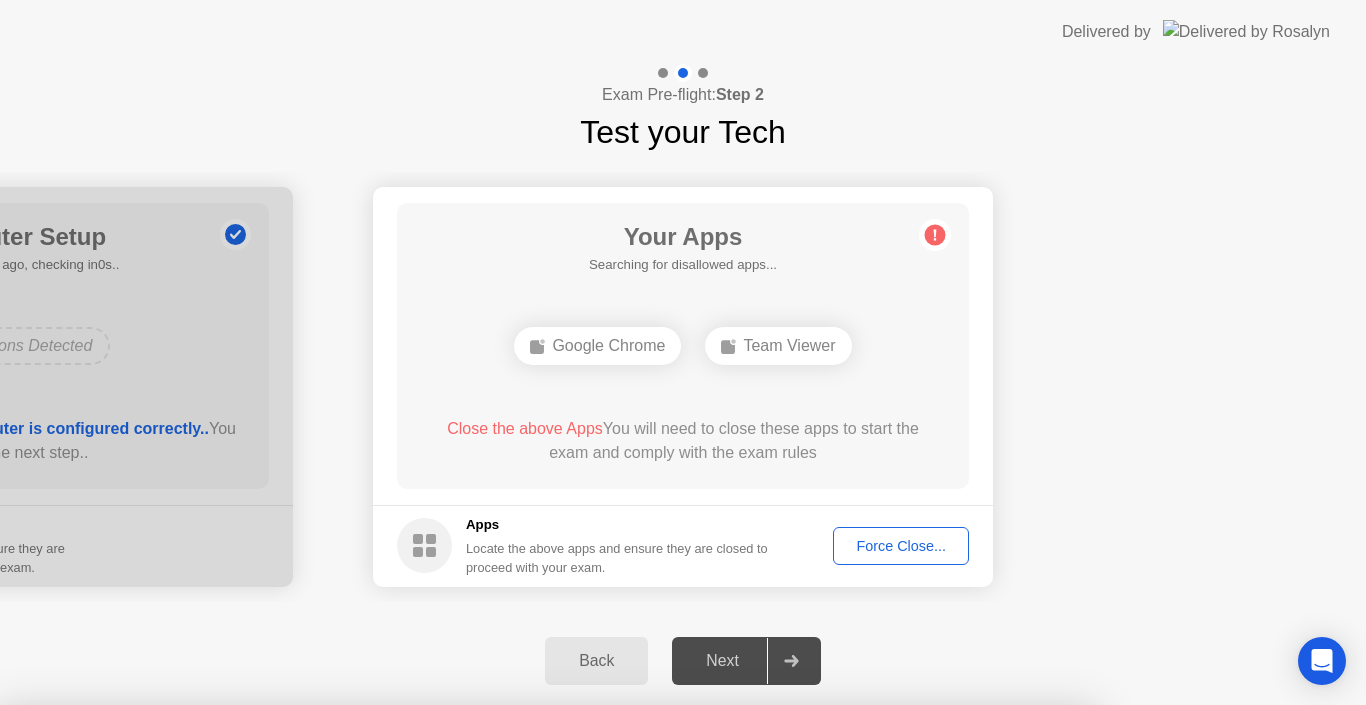 click on "Confirm" at bounding box center [613, 981] 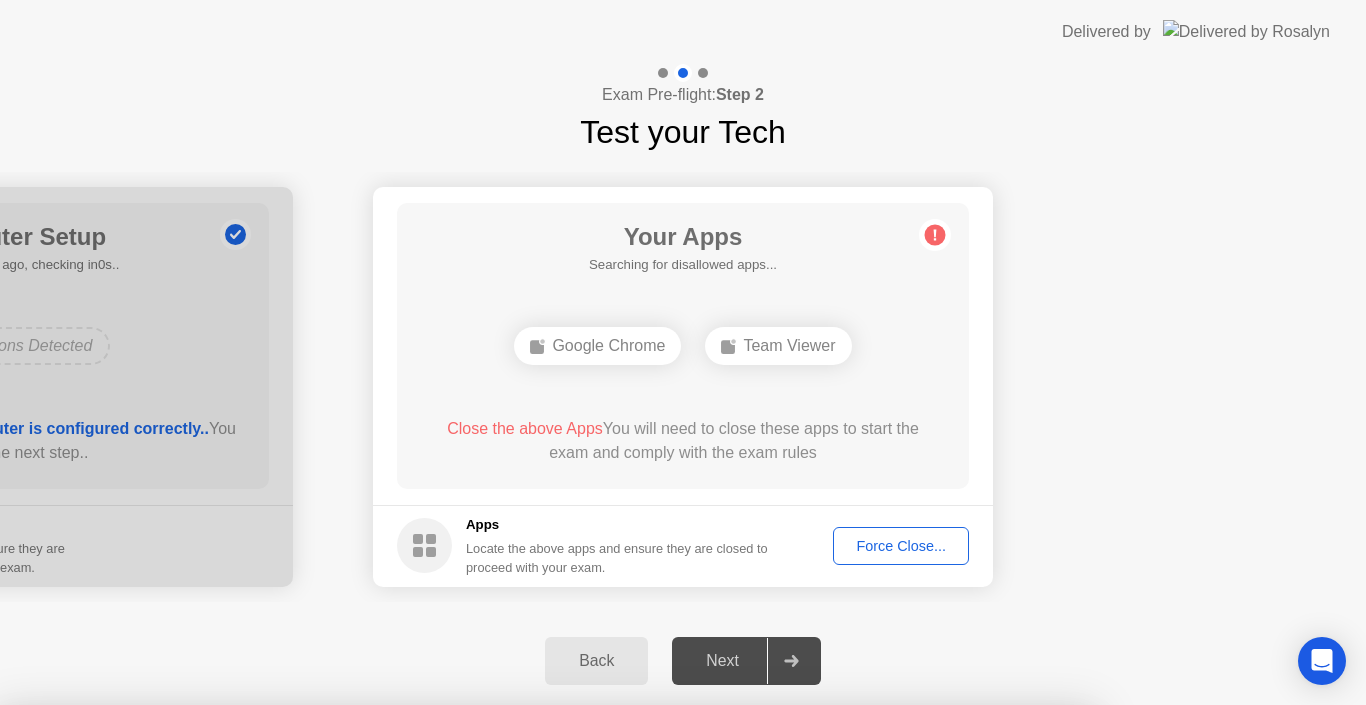 drag, startPoint x: 569, startPoint y: 383, endPoint x: 597, endPoint y: 442, distance: 65.30697 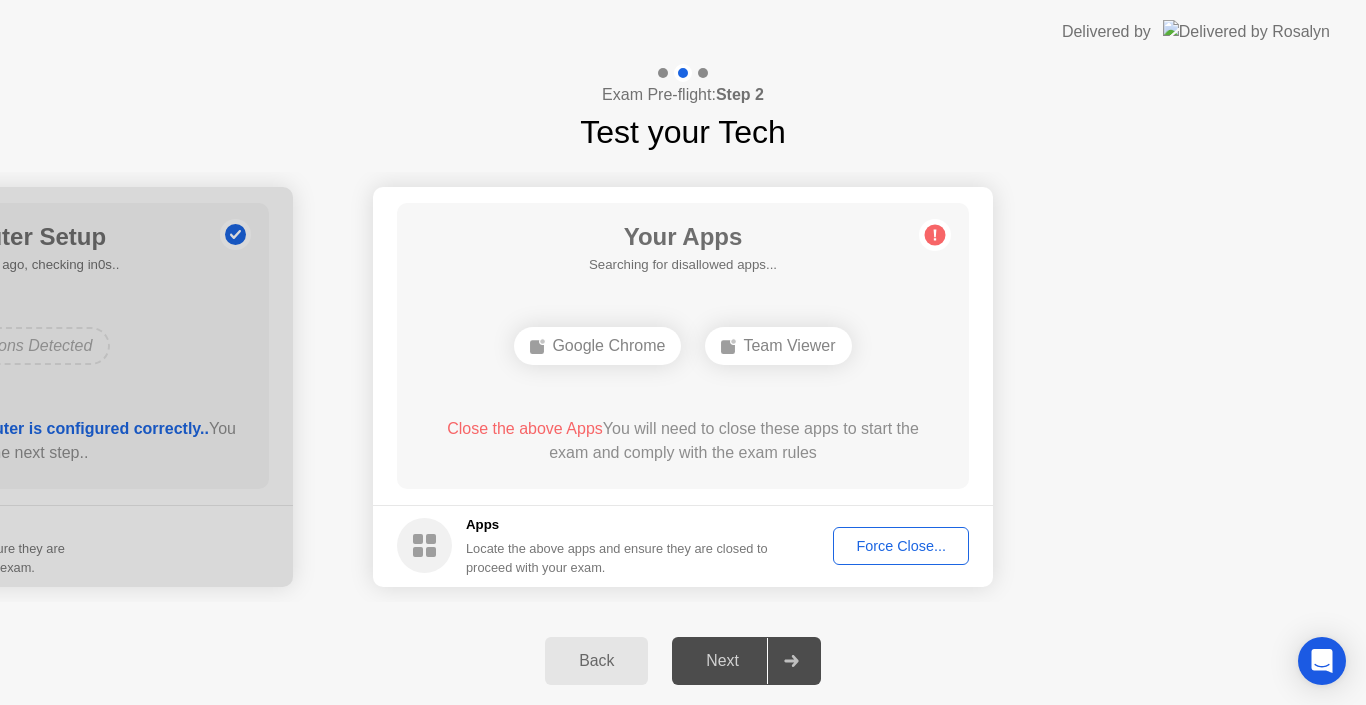 type 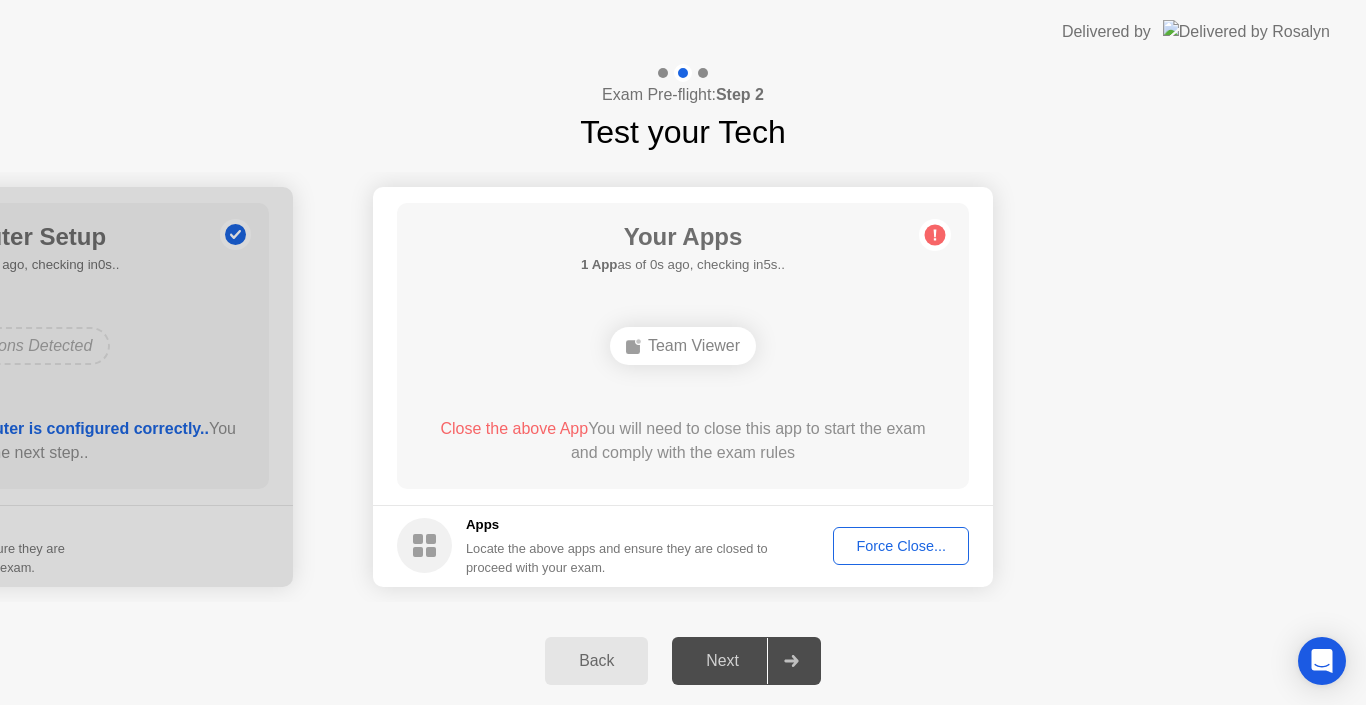 click on "Team Viewer" 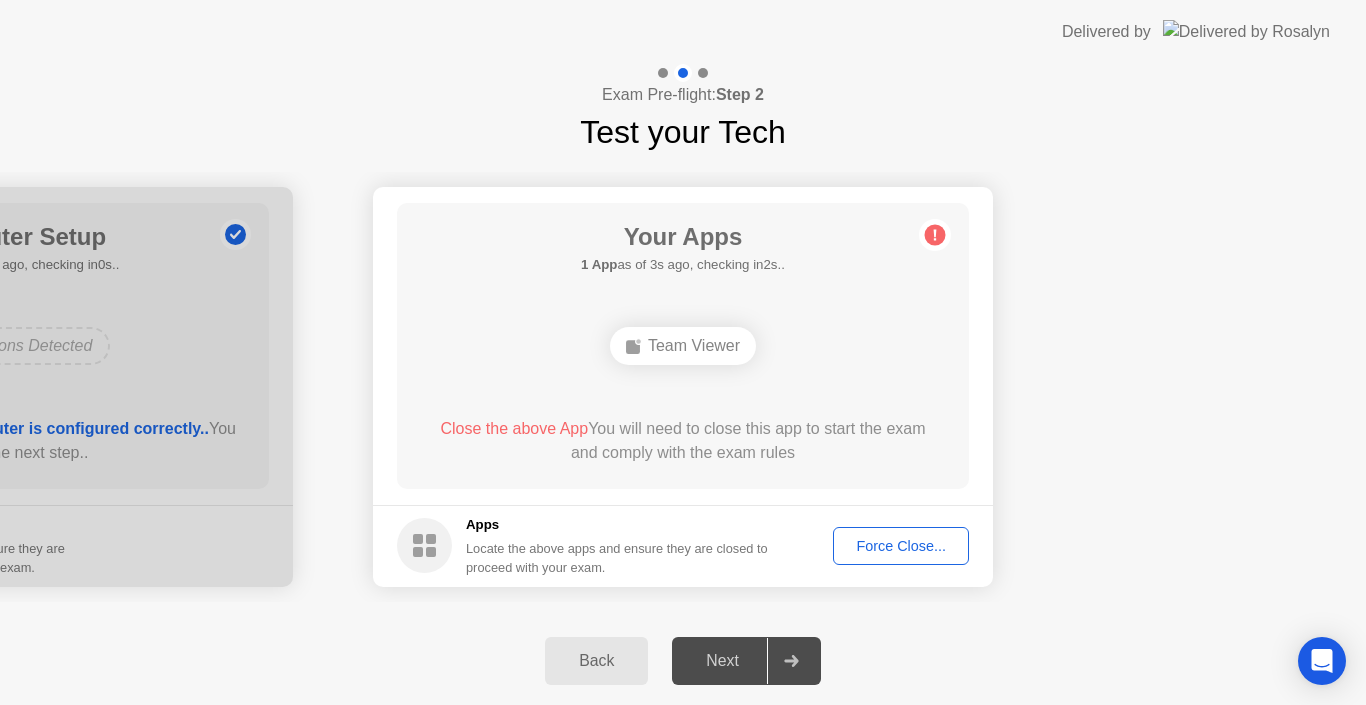 click on "Force Close..." 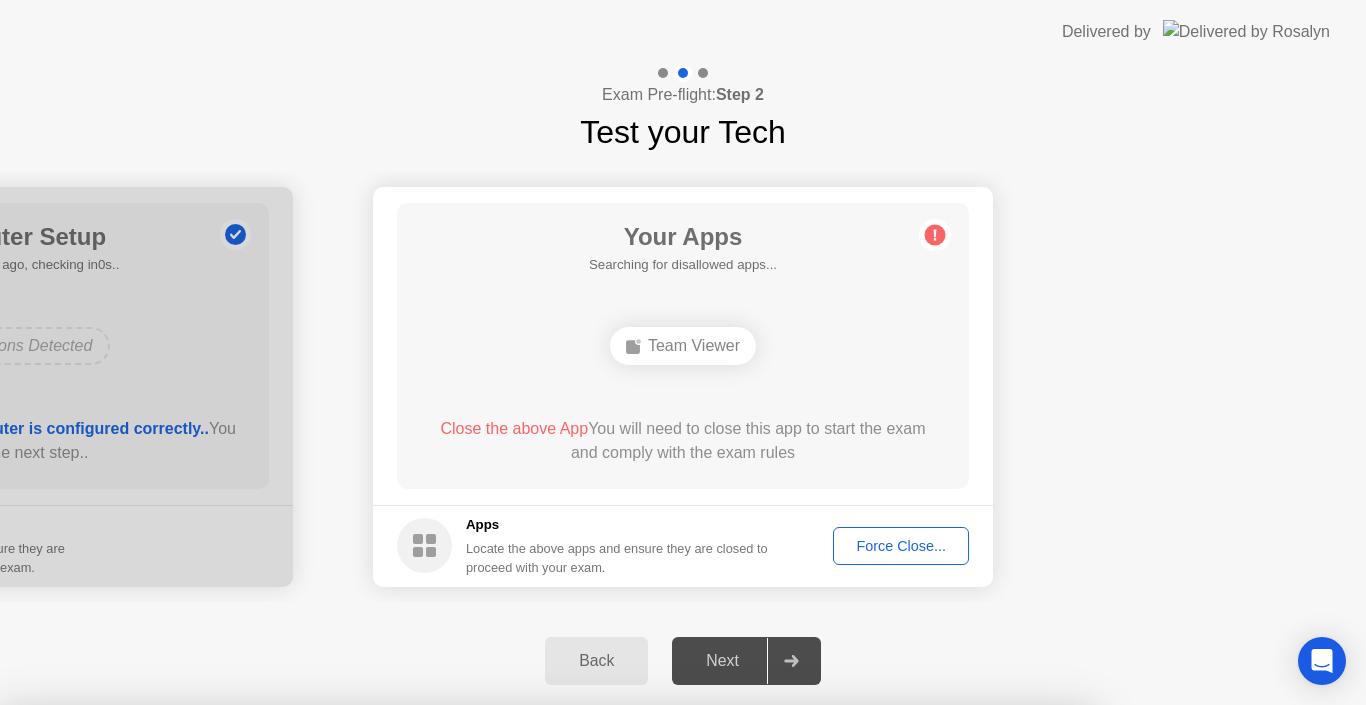 click on "Confirm" at bounding box center [613, 981] 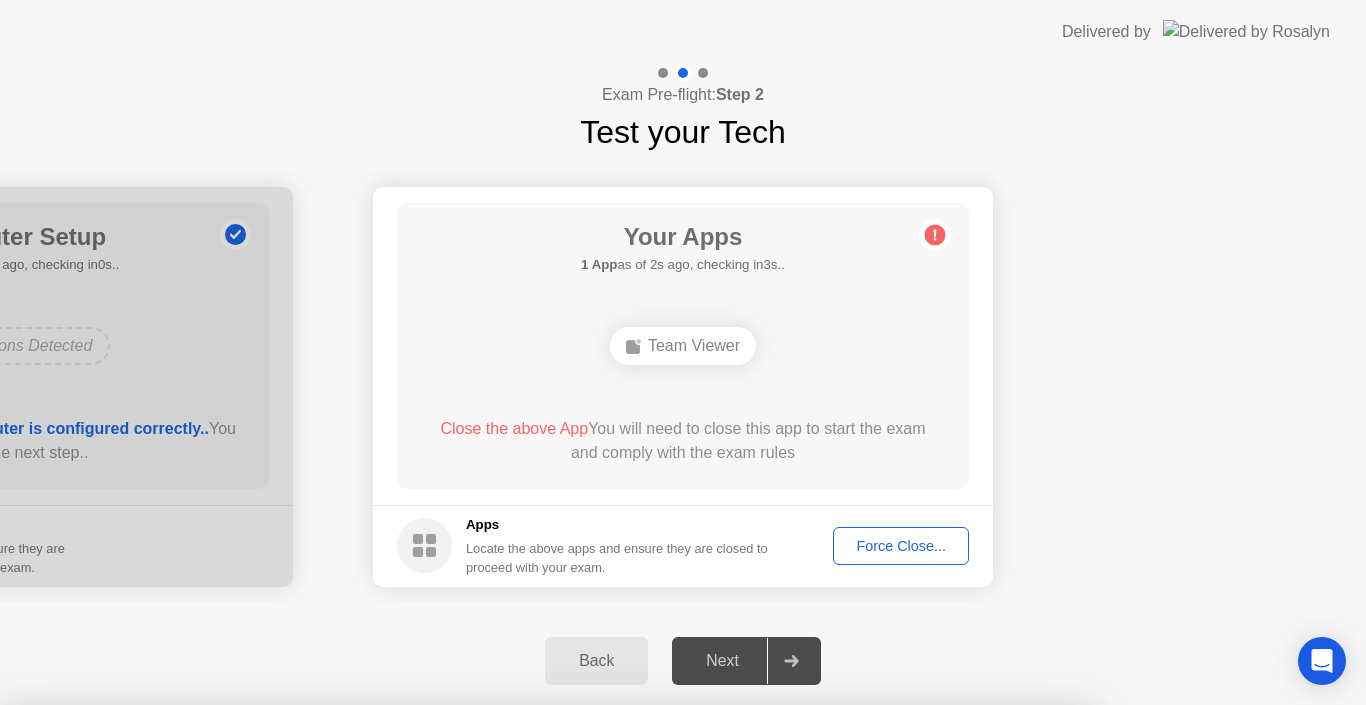 click on "Read More" at bounding box center [609, 943] 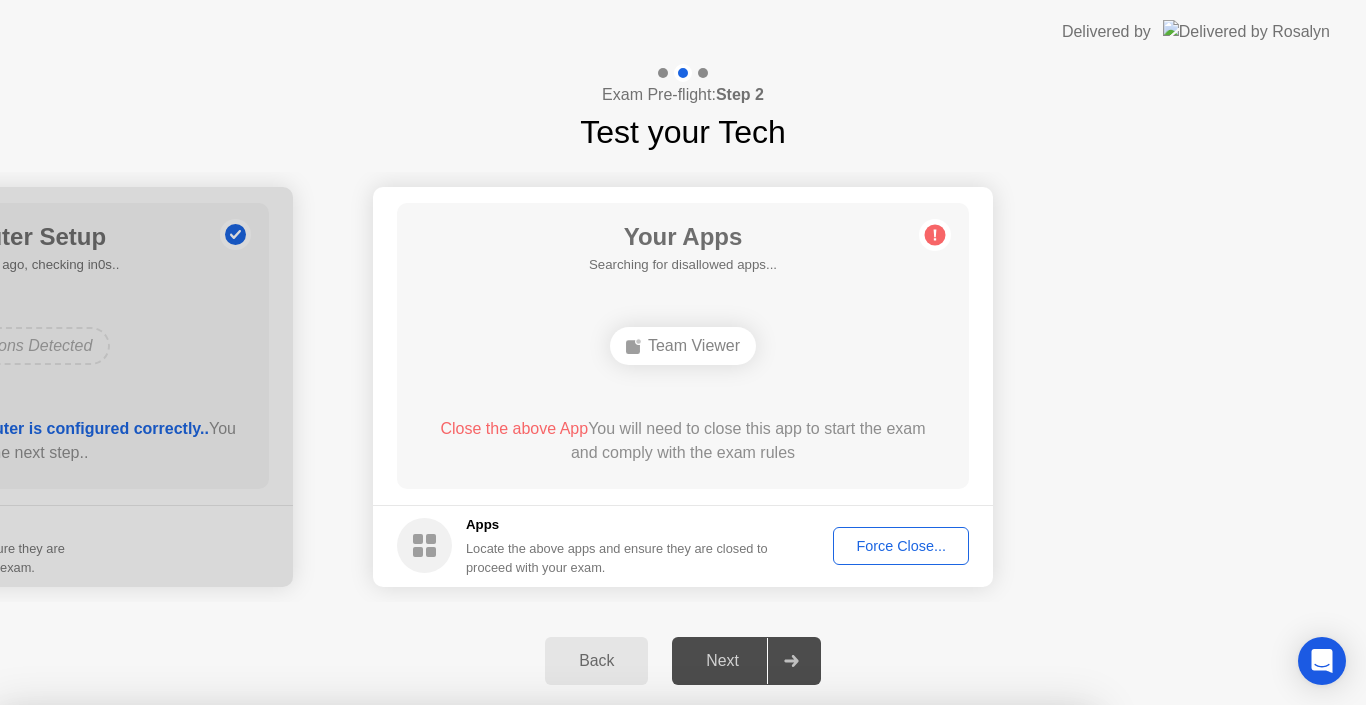 click on "Delivered by Exam Pre-flight:  Step 2 Test your Tech Your Connection Your connection is great! Connection Checking your connection to ensure you don’t experience any interuptions during your exam Your Displays as of 0s ago, checking in5s.. No Displays Detected Thank you for not using an additional monitor  You can proceed to the next step.  Displays During your exam, only one display is permitted Your Computer Setup 0 Configurations  as of 5s ago, checking in0s..  No Configurations Detected  Thank you for ensuring your computer is configured correctly..  You can proceed to the next step..  Configurations Locate the above configurations and ensure they are configured correctly to proceed with your exam. Your Apps  Searching for disallowed apps...  Team Viewer  Close the above App  You will need to close this app to start the exam and comply with the exam rules  Apps Locate the above apps and ensure they are closed to proceed with your exam. Force Close... Back Next
Need help?  Team Viewer" at bounding box center (683, 352) 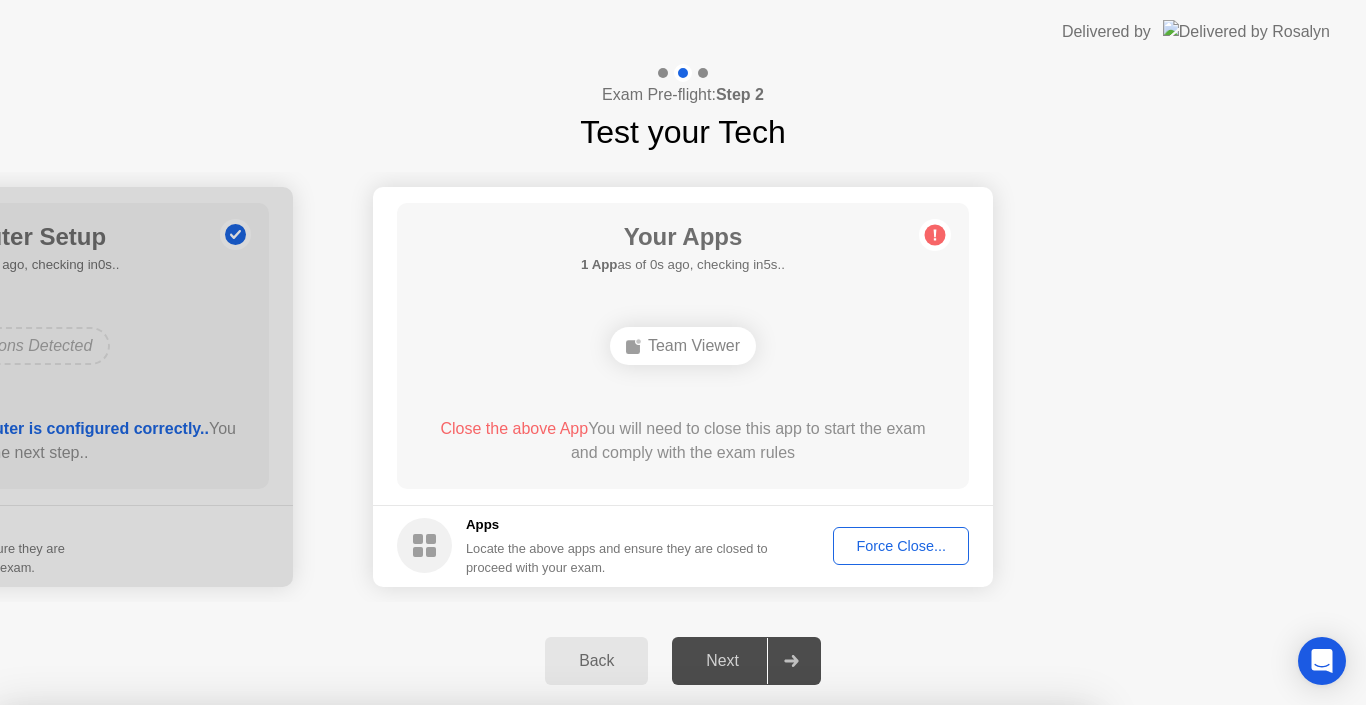 click on "Close" at bounding box center [465, 943] 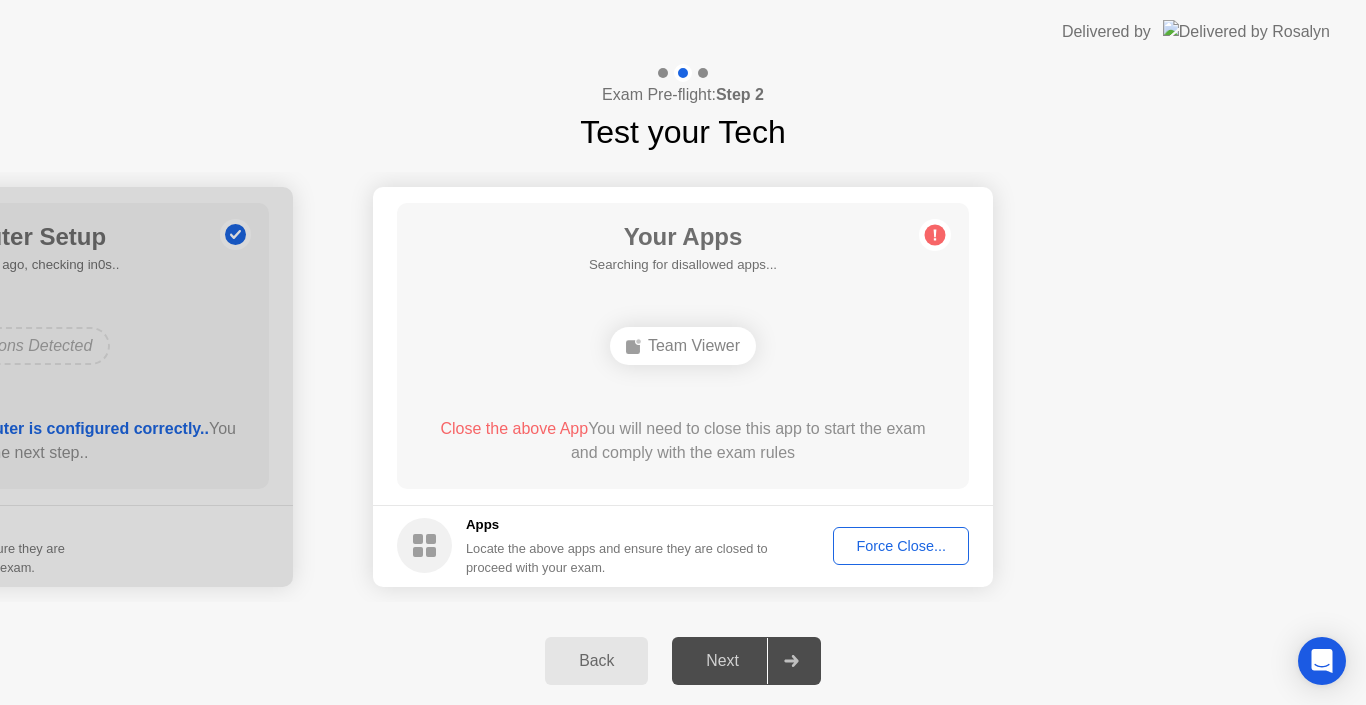 click on "Force Close..." 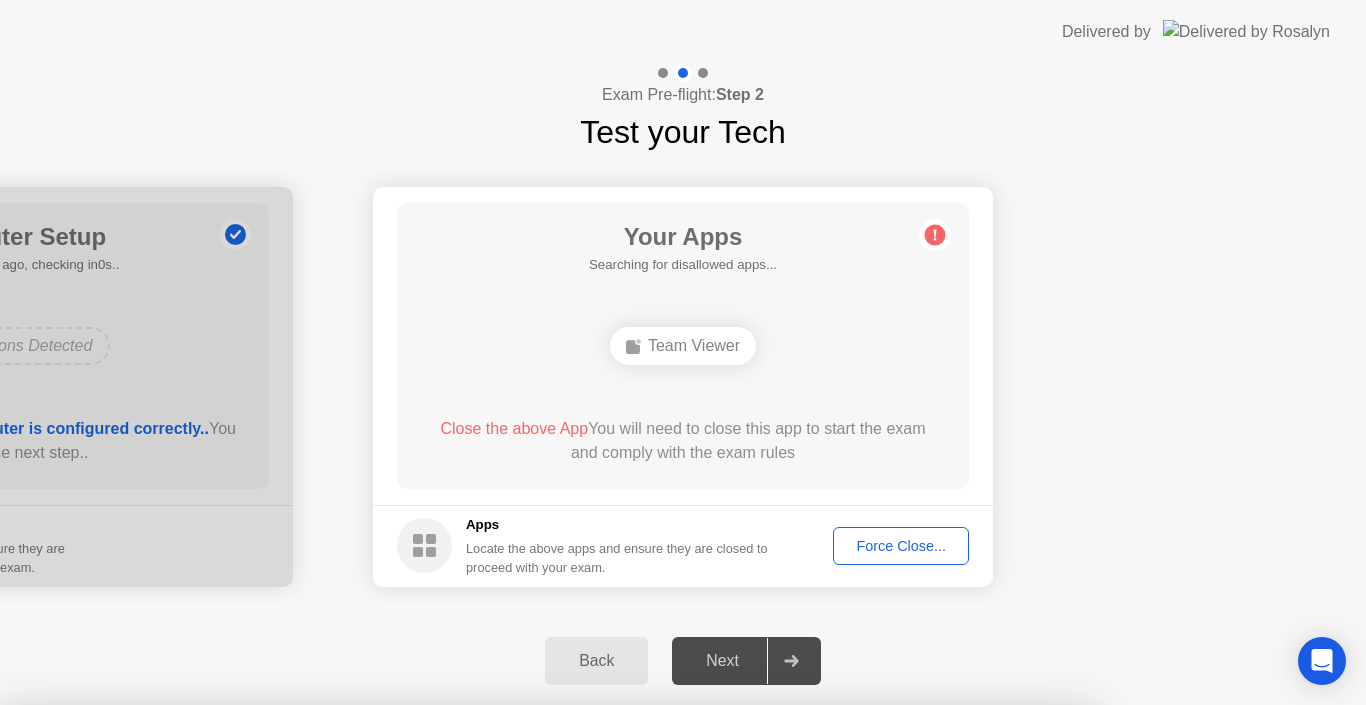 click on "Confirm" at bounding box center (613, 981) 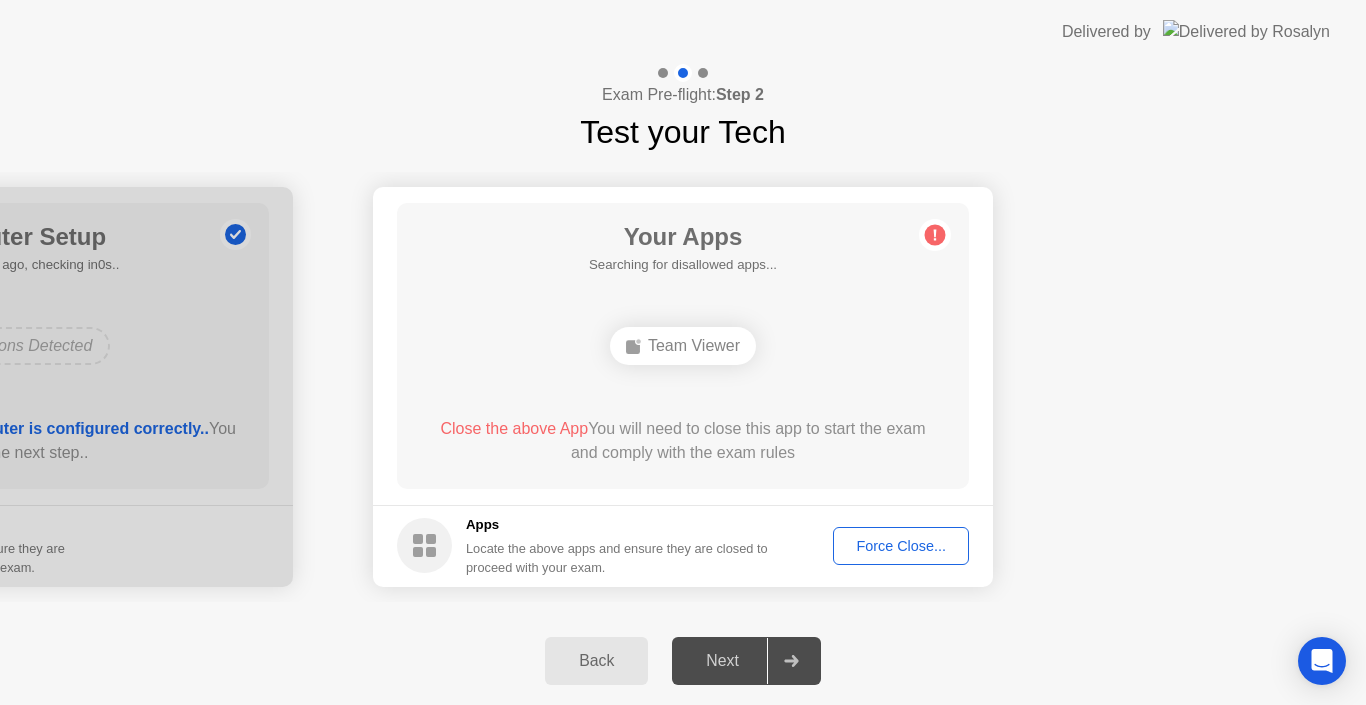 click on "Force Close..." 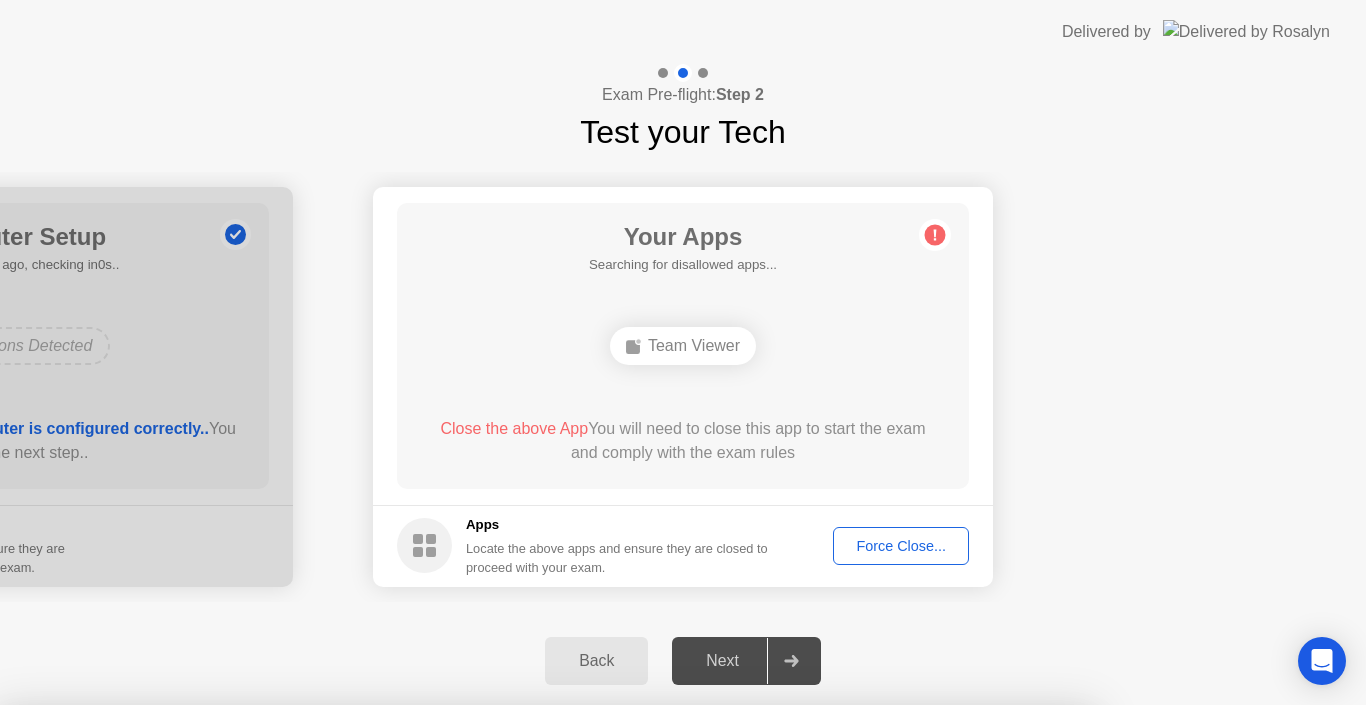 click on "Confirm" at bounding box center [613, 981] 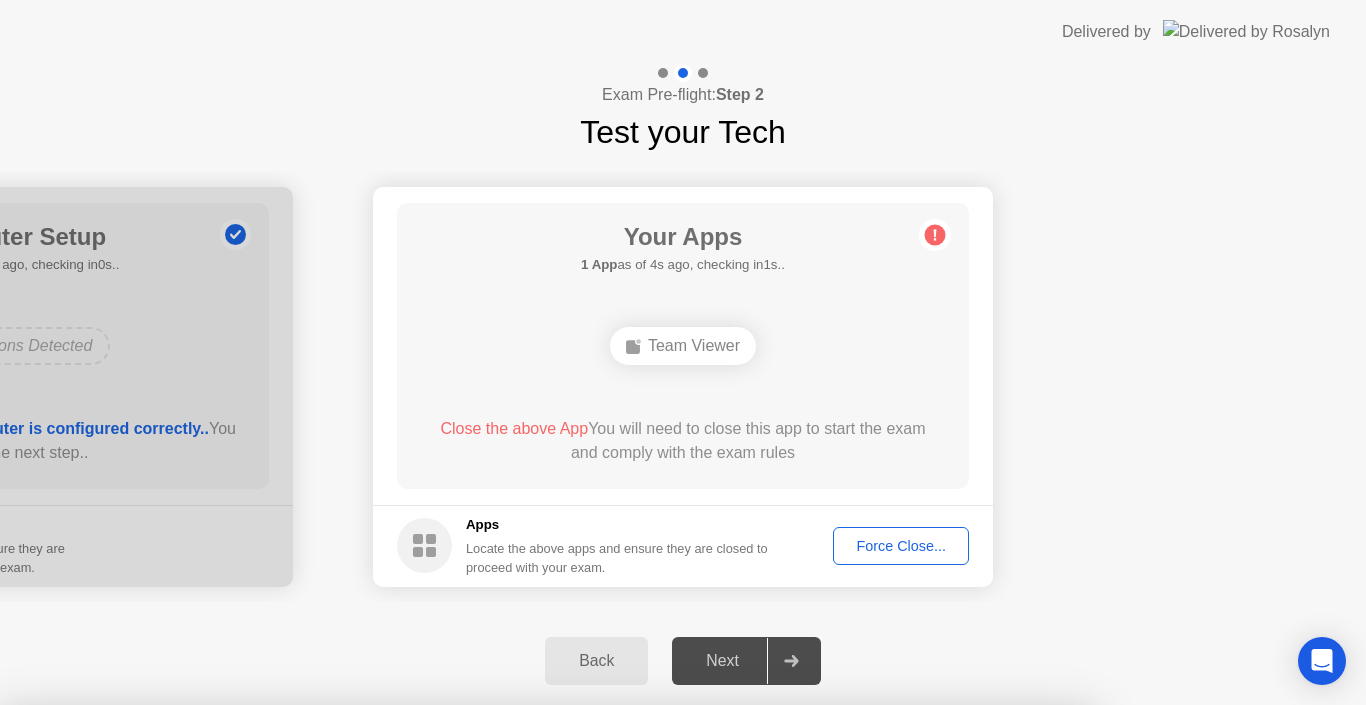 click on "Close" at bounding box center [465, 1220] 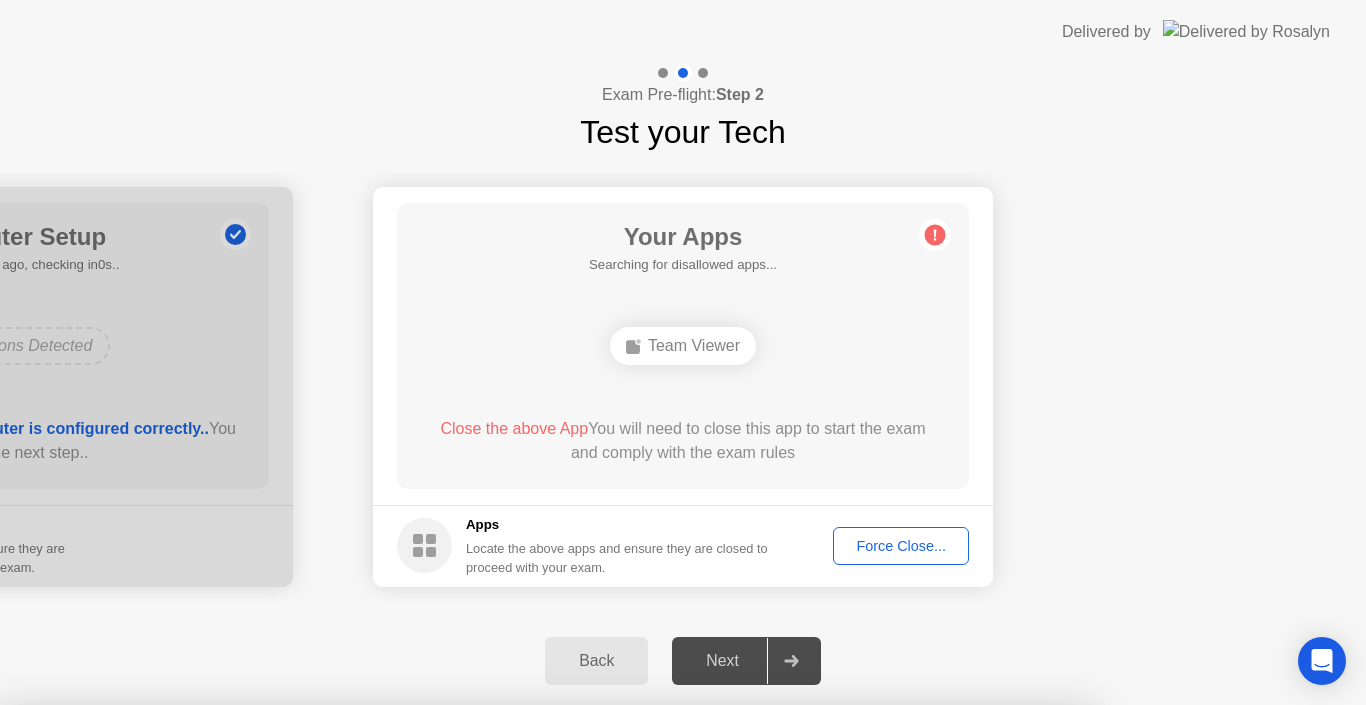 click on "Close" at bounding box center [465, 943] 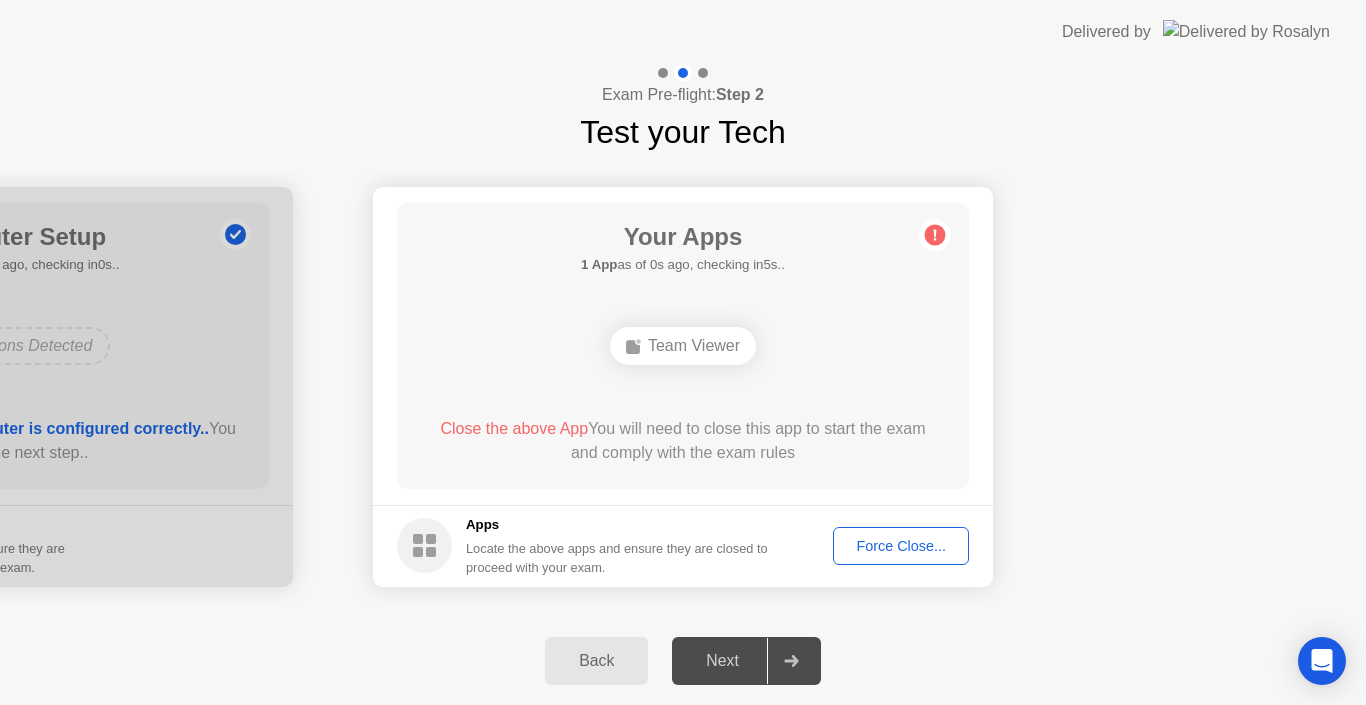 click on "Force Close..." 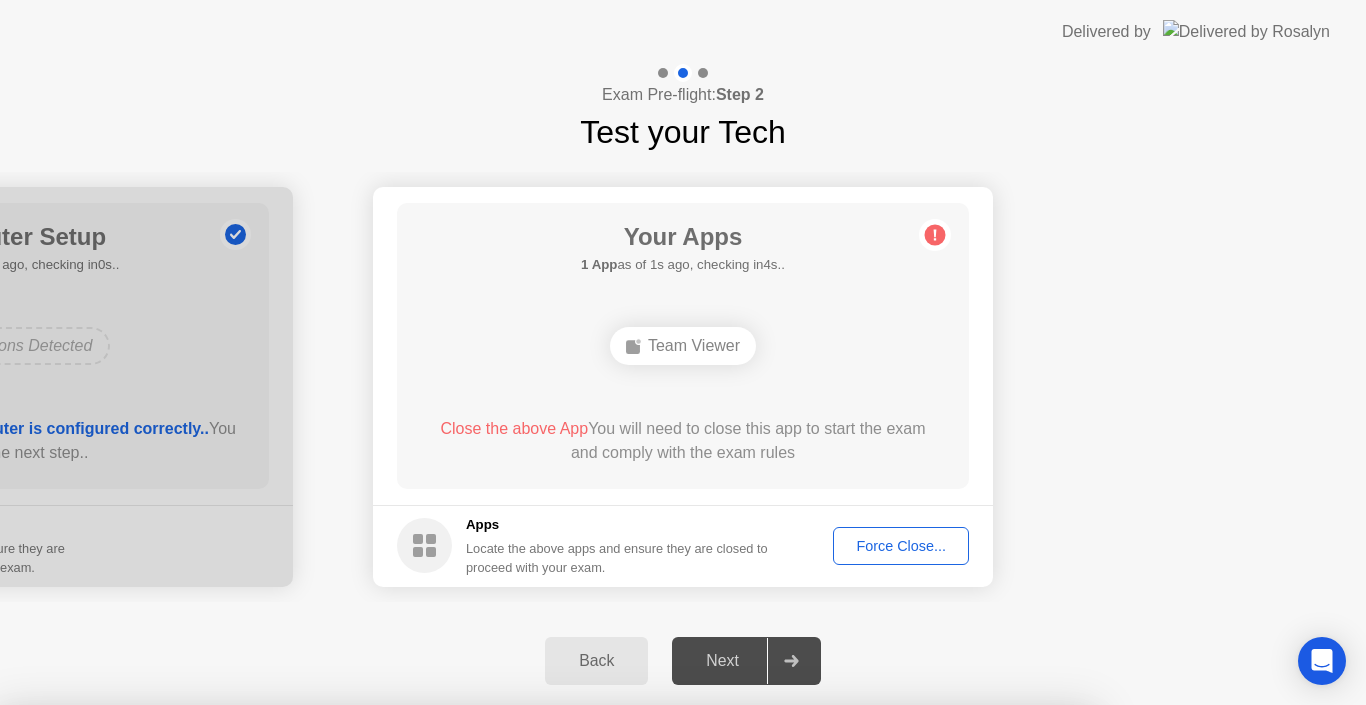 click on "Confirm" at bounding box center [613, 981] 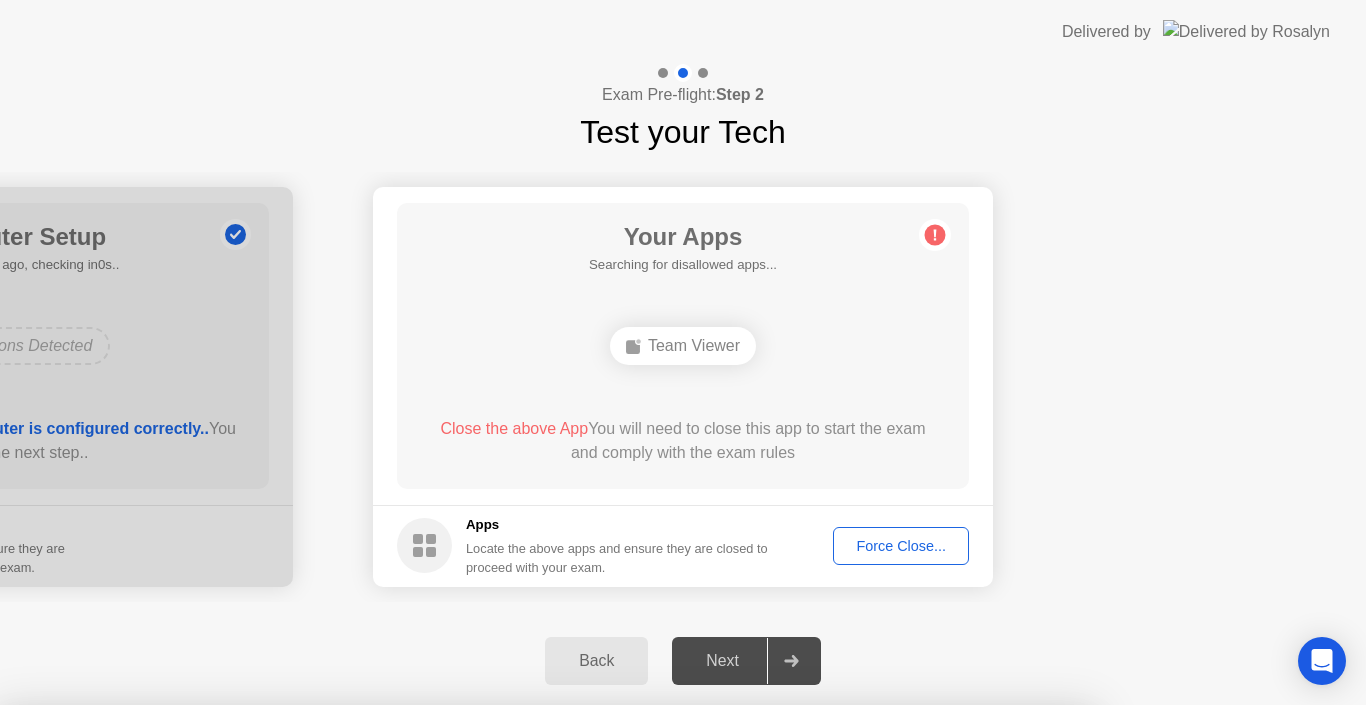 click on "Close" at bounding box center [465, 943] 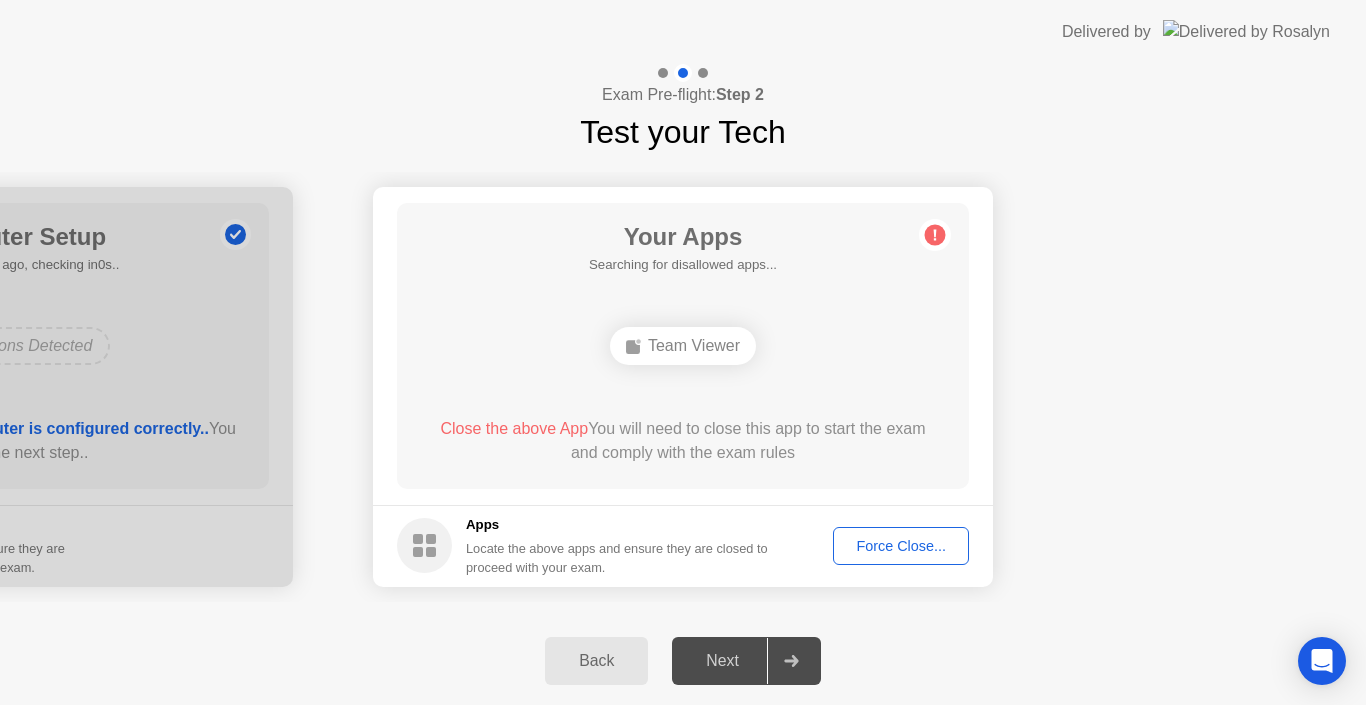 click on "Force Close..." 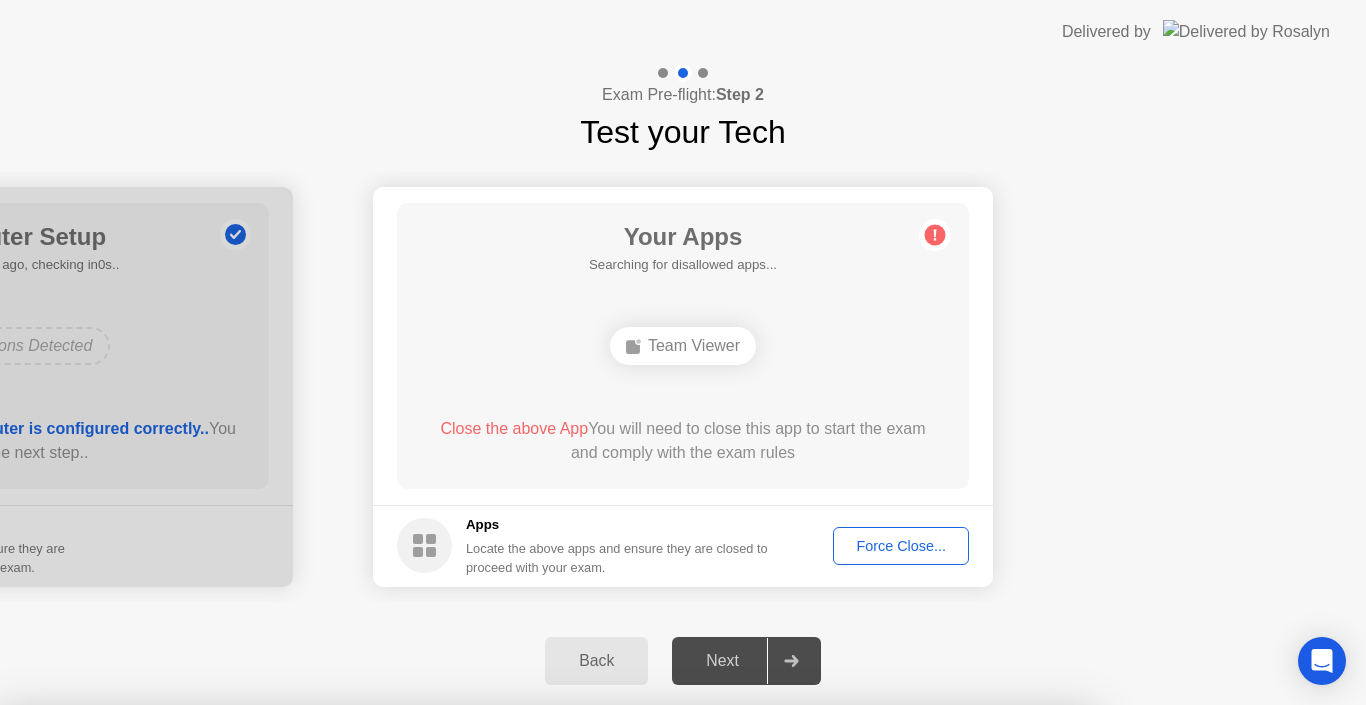 click on "Confirm" at bounding box center [613, 981] 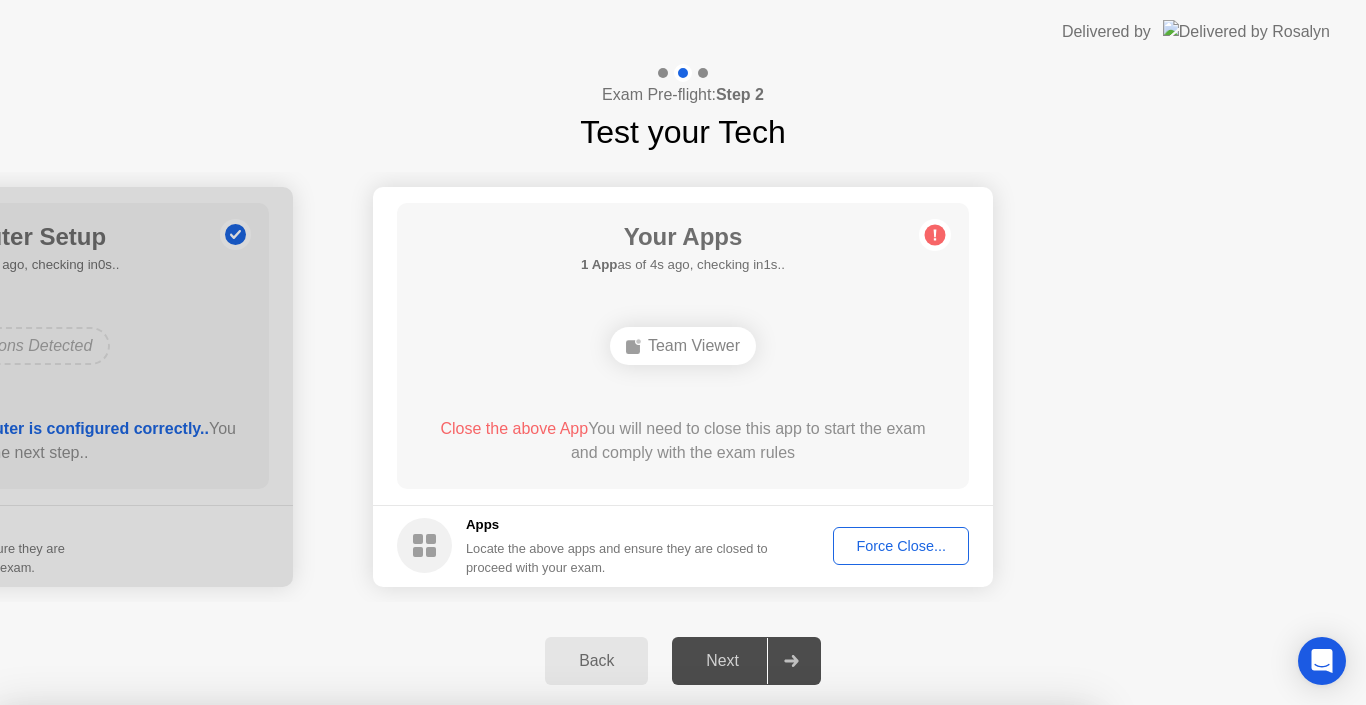 click on "Close" at bounding box center (465, 943) 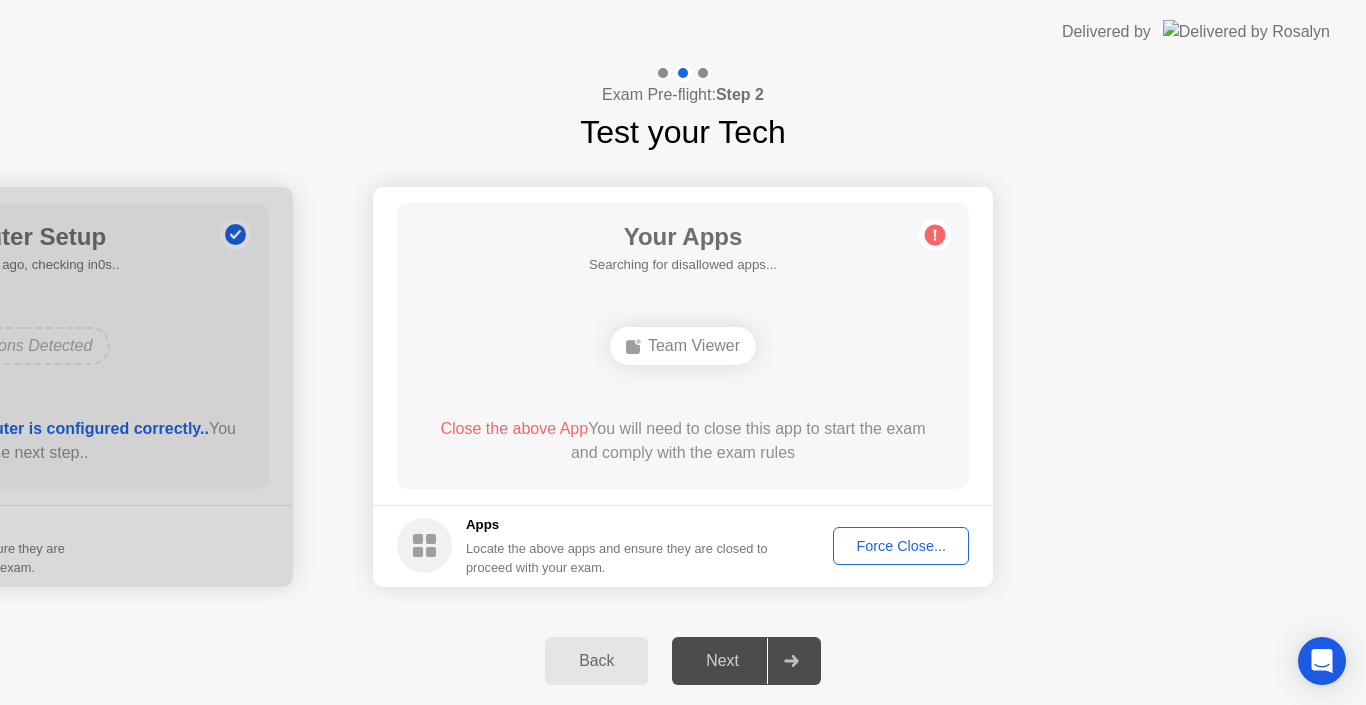 click on "Force Close..." 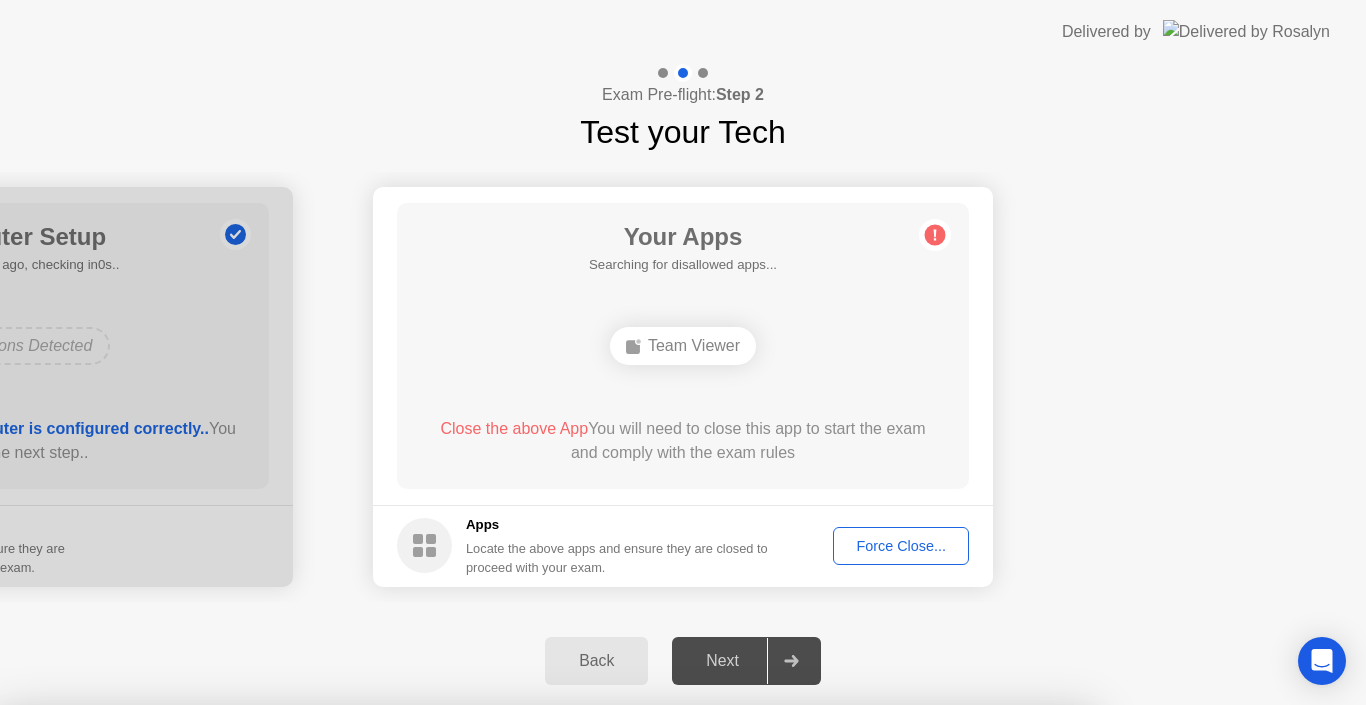 click on "Need help? Let [PERSON_NAME] close your apps for you  Clicking "Confirm" below will force close  Team Viewer  even if there are unsaved changes..  Learn more about closing apps  Team Viewer  Cancel Confirm" at bounding box center (546, 863) 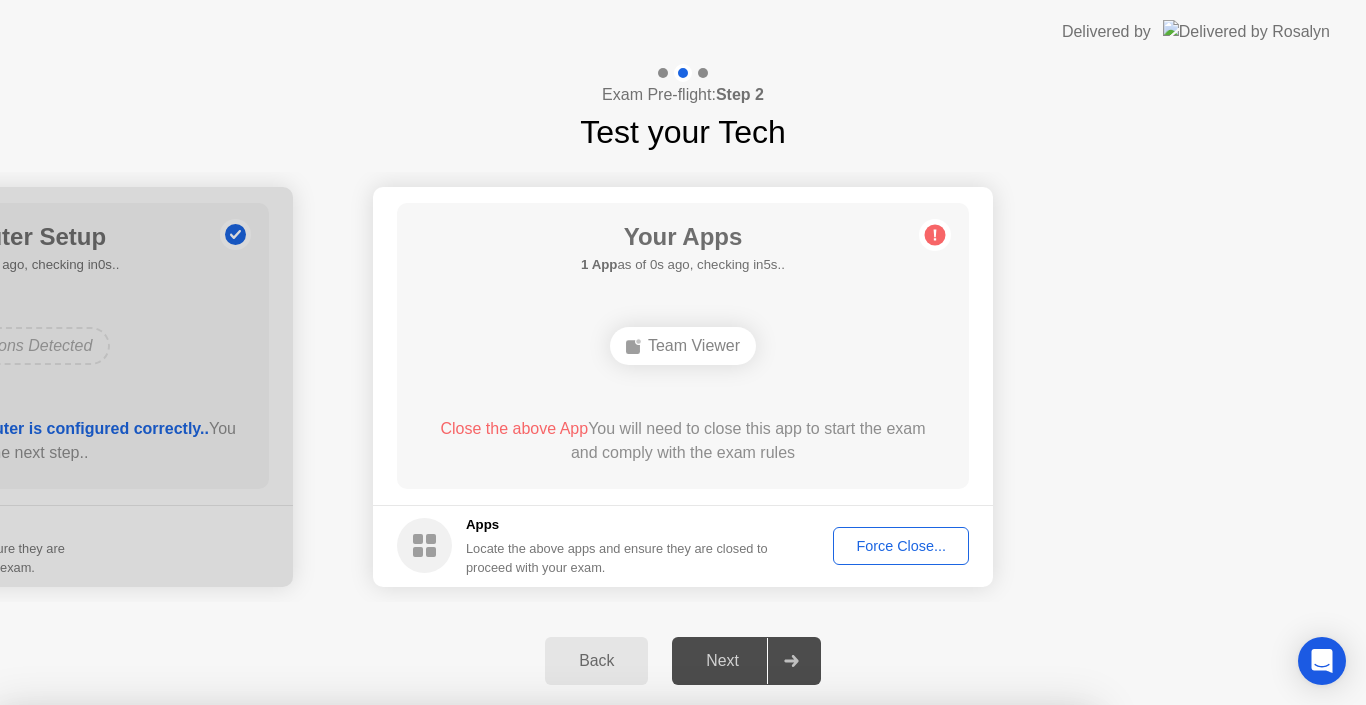 click on "Need help? Let [PERSON_NAME] close your apps for you Unfortunately we cannot close your apps  Team Viewer" at bounding box center [546, 820] 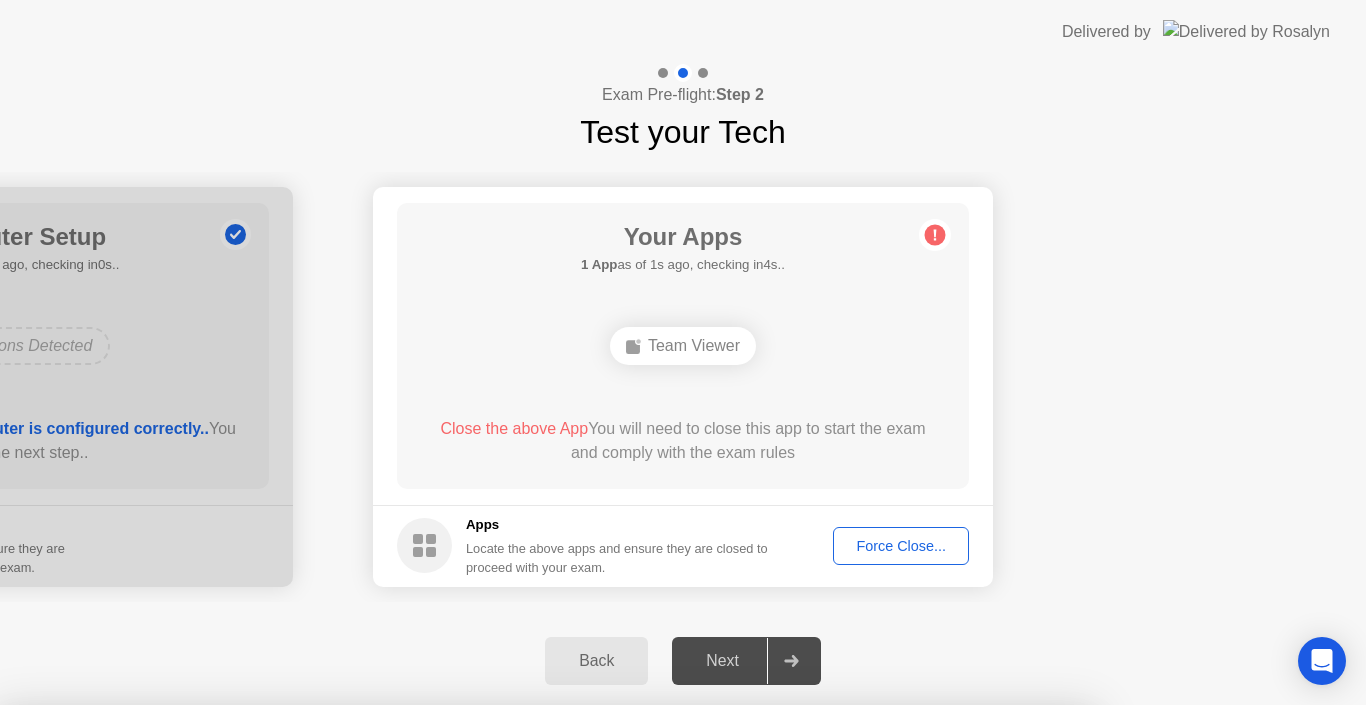 click on "Close" at bounding box center (465, 943) 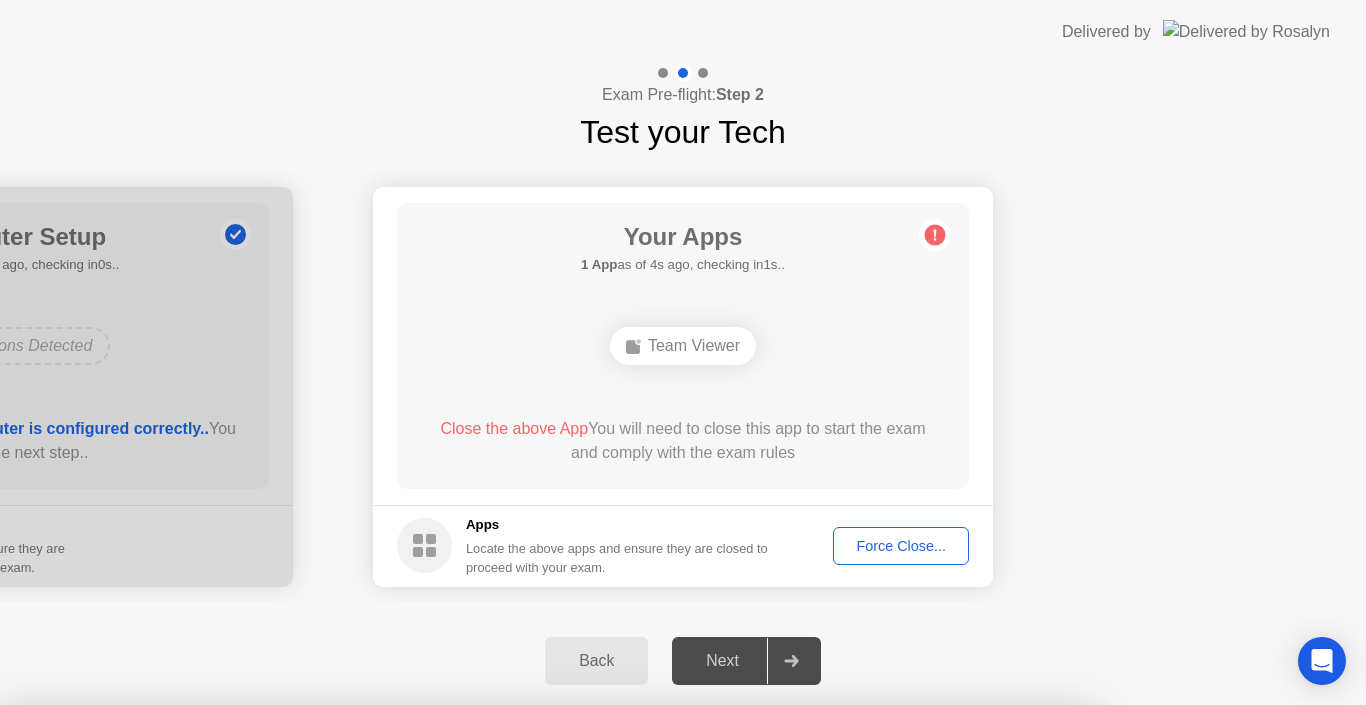 click on "Yes" at bounding box center (498, 818) 